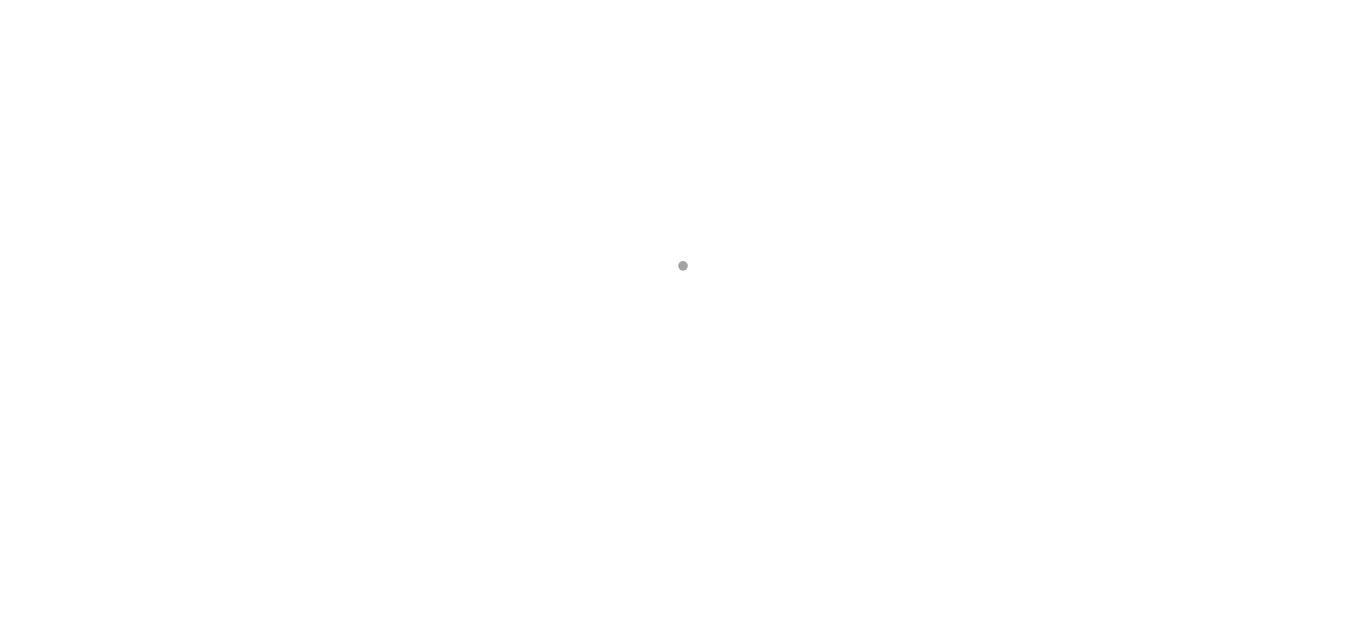 scroll, scrollTop: 0, scrollLeft: 0, axis: both 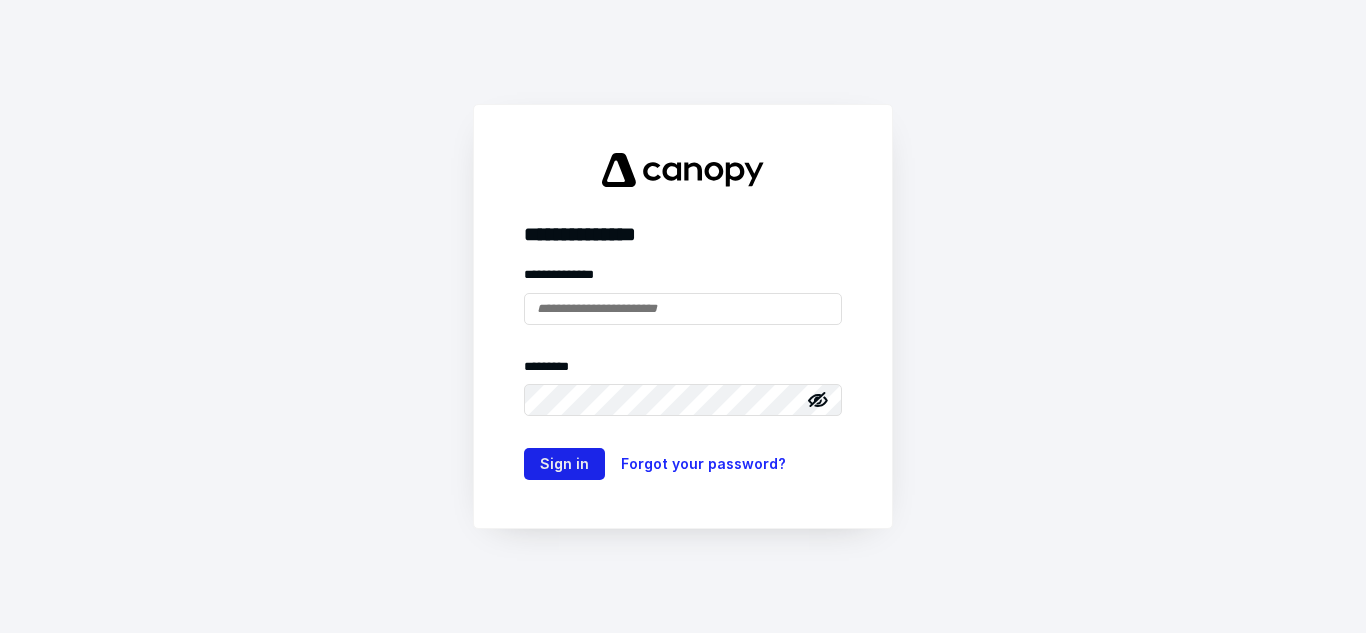 type on "**********" 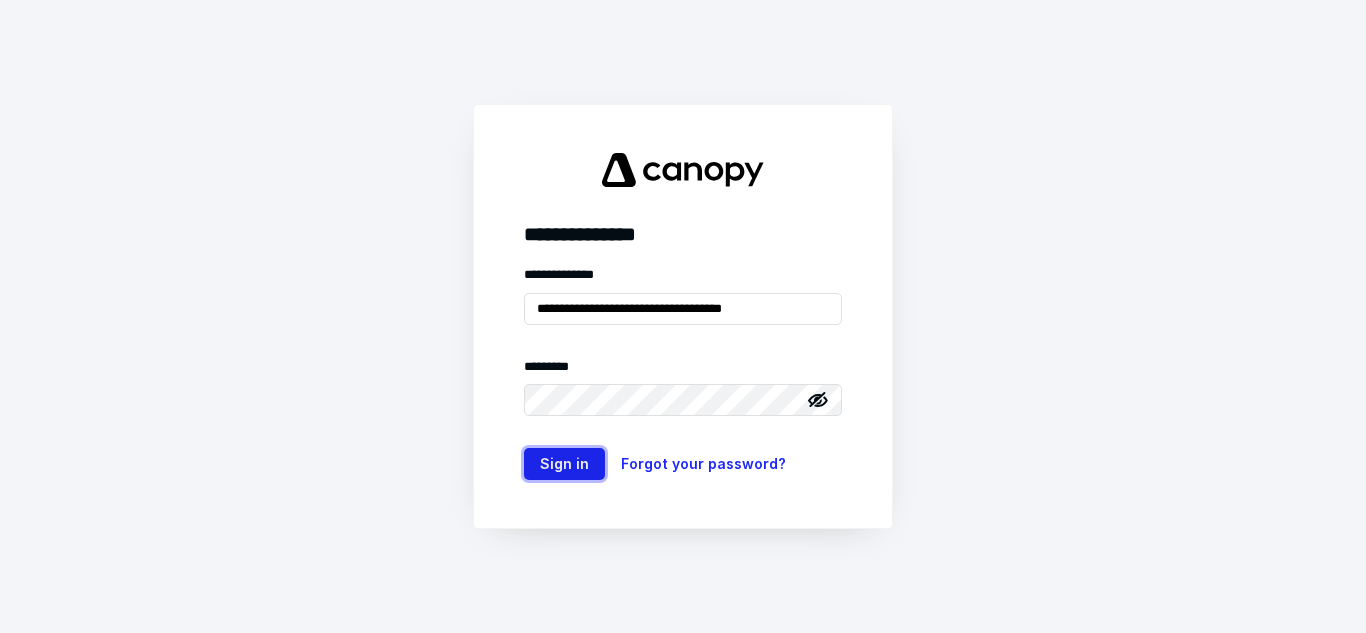 click on "Sign in" at bounding box center (564, 464) 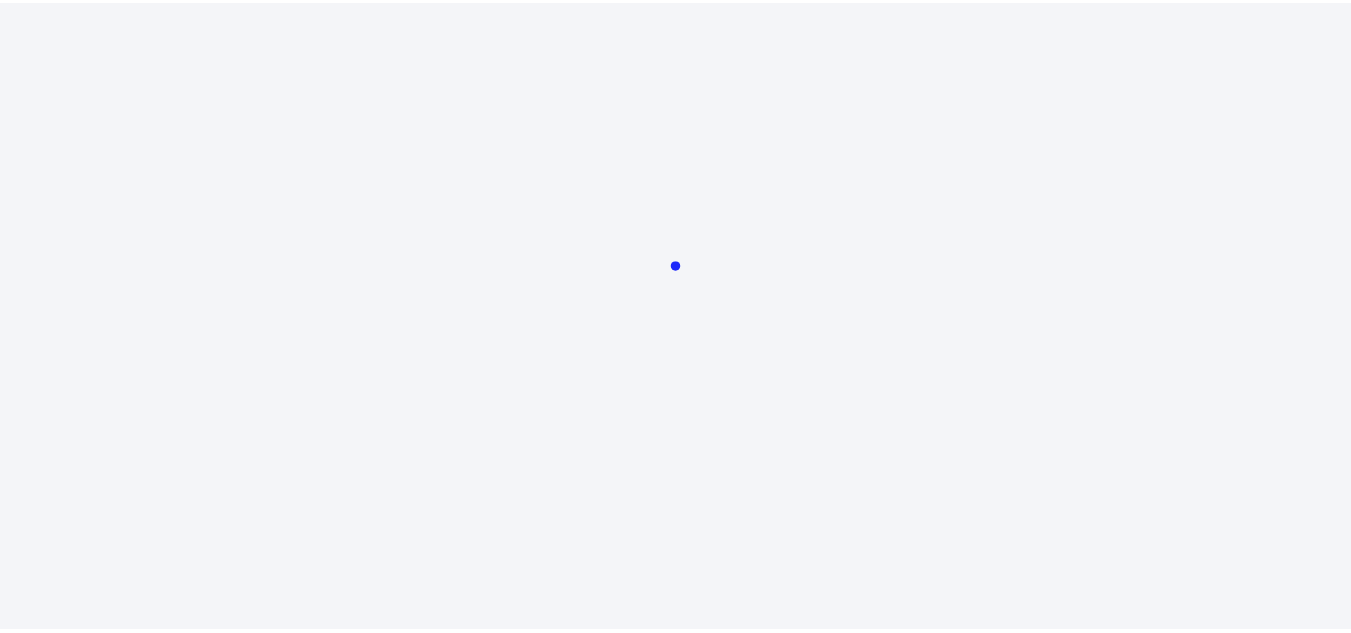 scroll, scrollTop: 0, scrollLeft: 0, axis: both 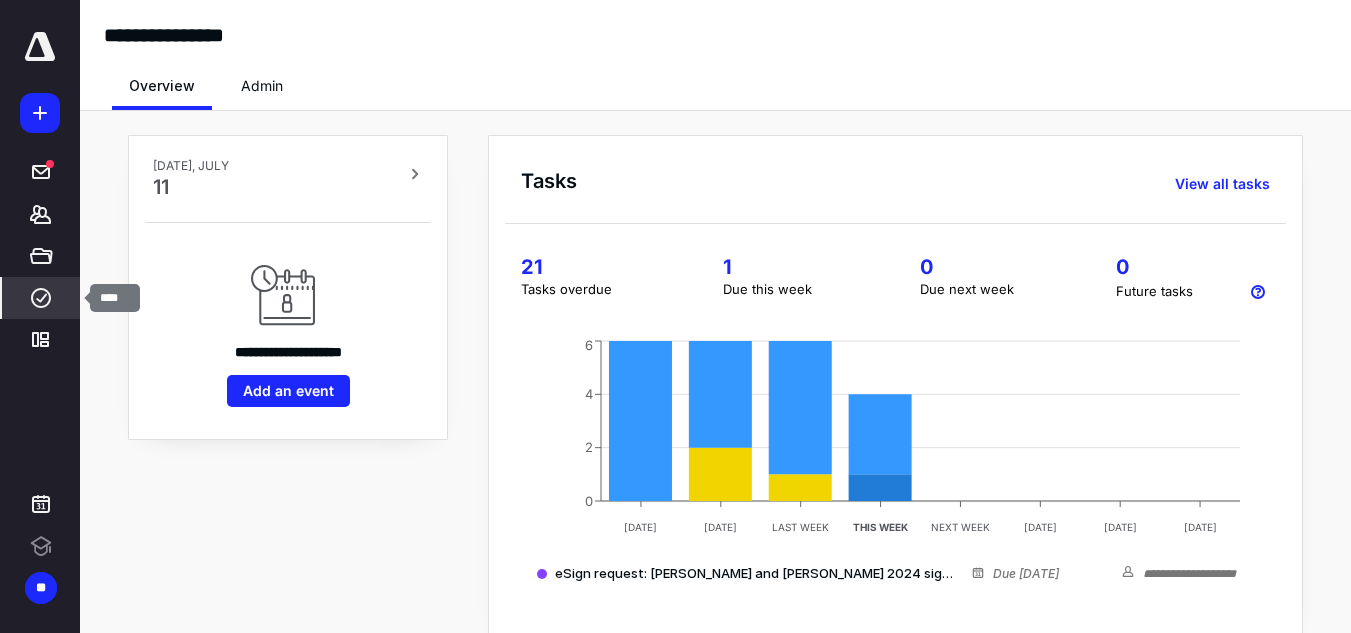 click 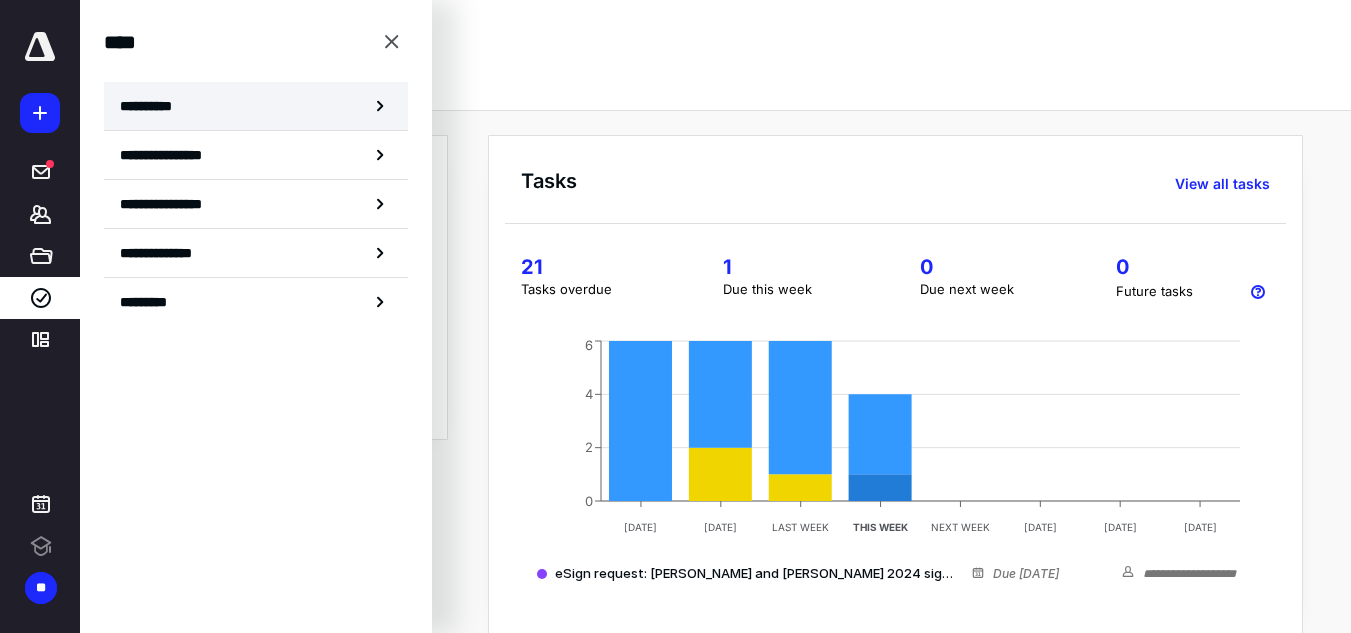 click on "**********" at bounding box center [256, 106] 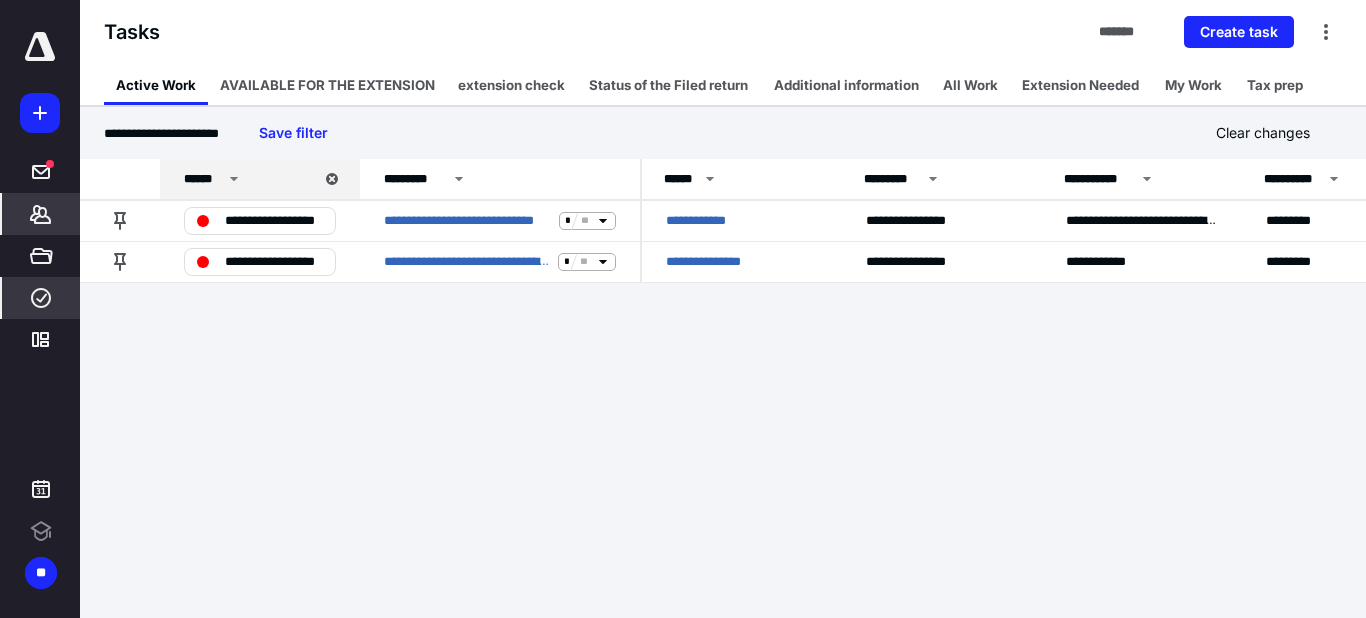 click 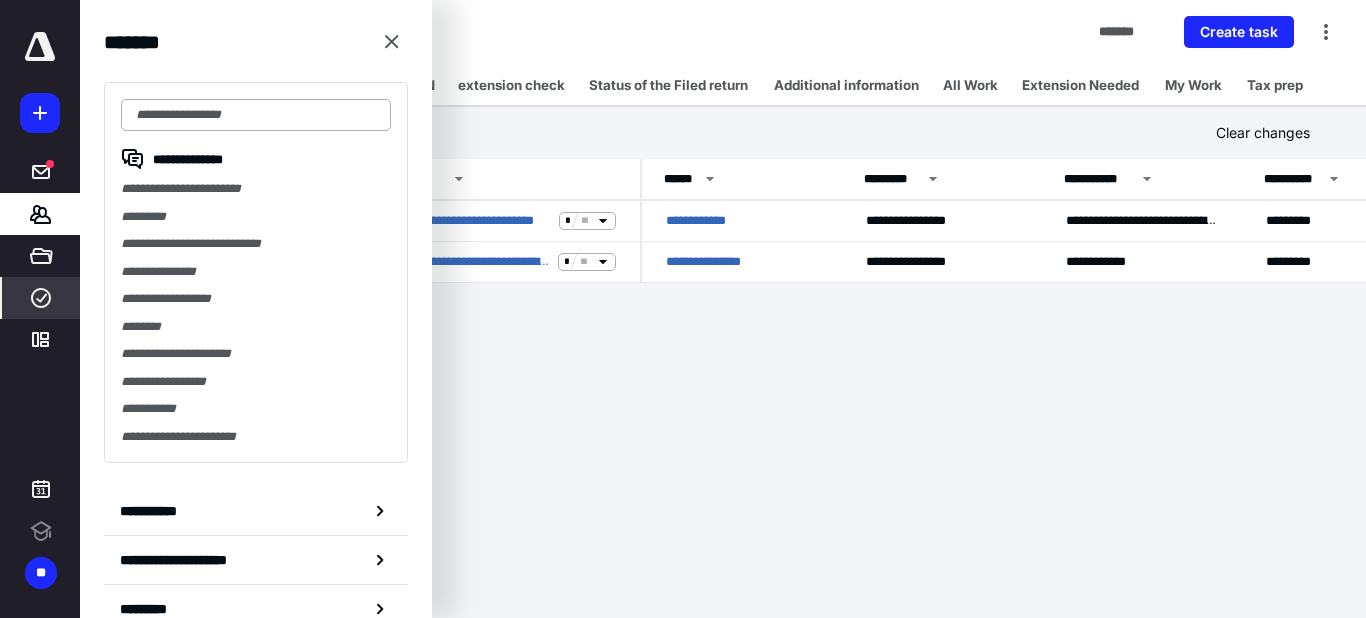 click at bounding box center [256, 115] 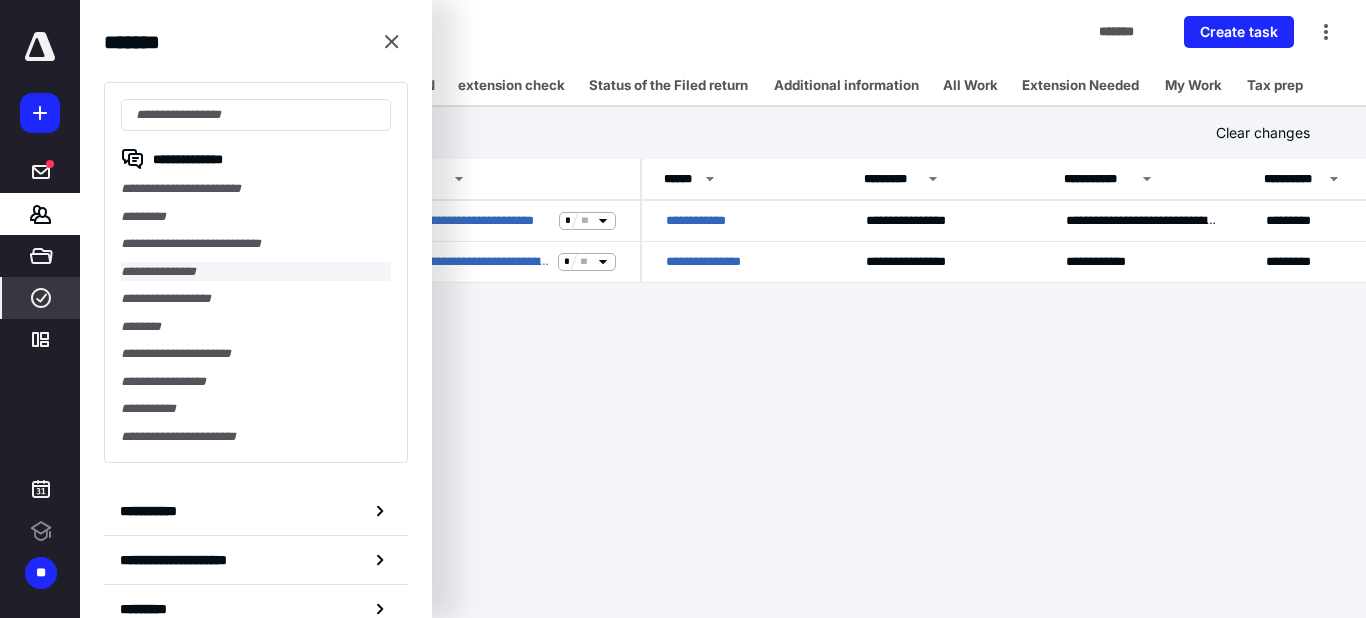 click on "**********" at bounding box center (256, 272) 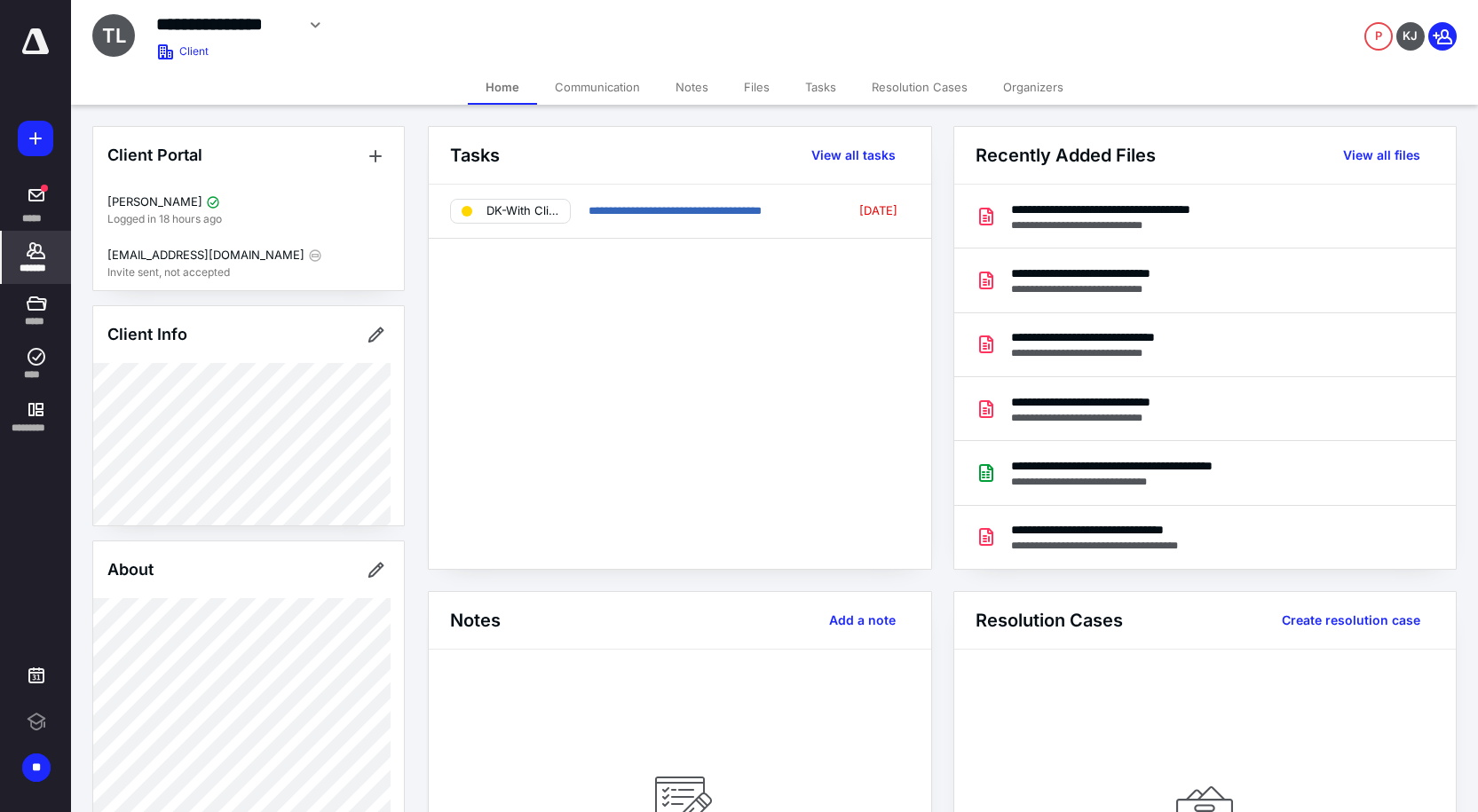 click on "Files" at bounding box center [756, 87] 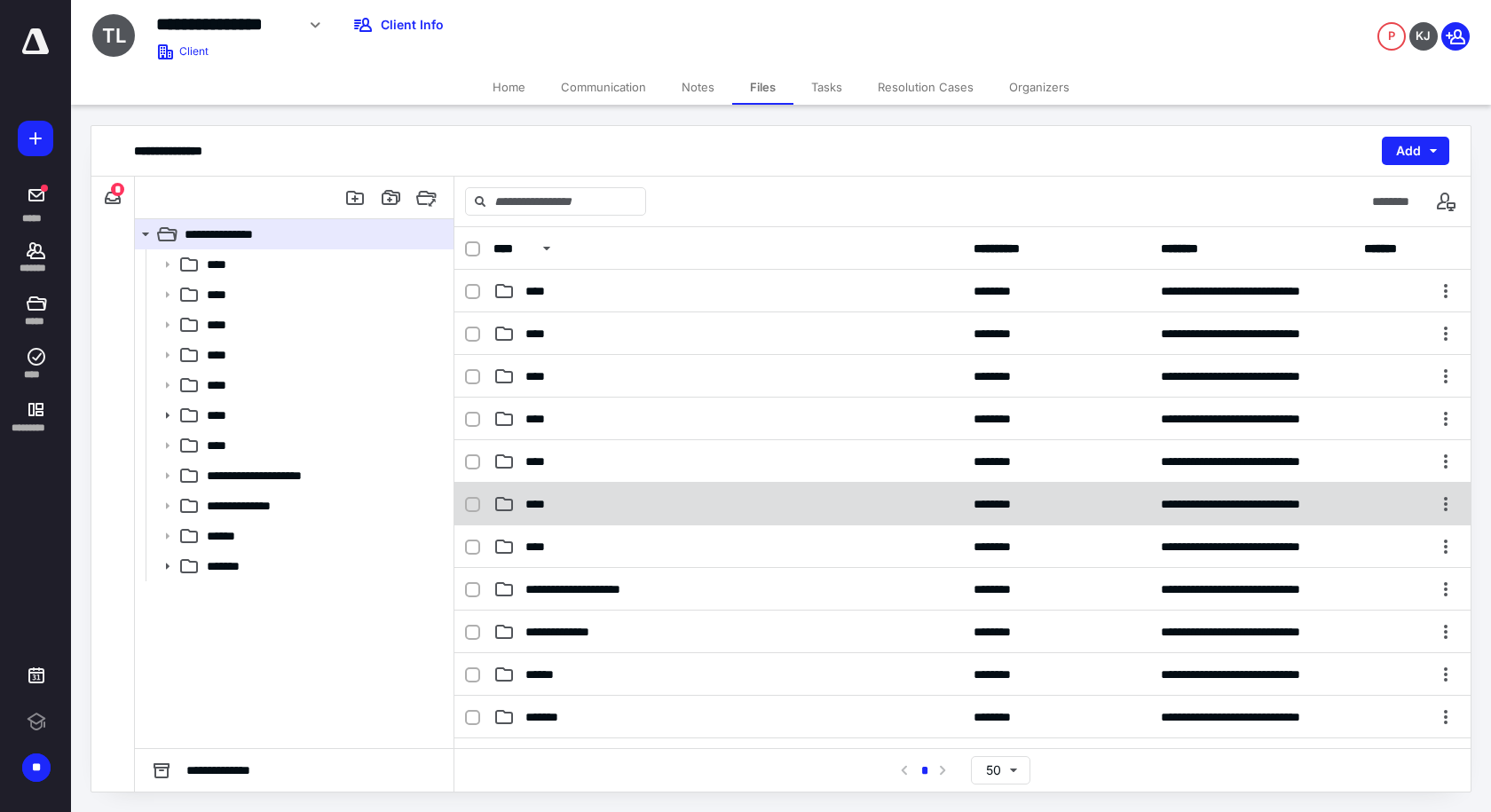 click on "****" at bounding box center [728, 504] 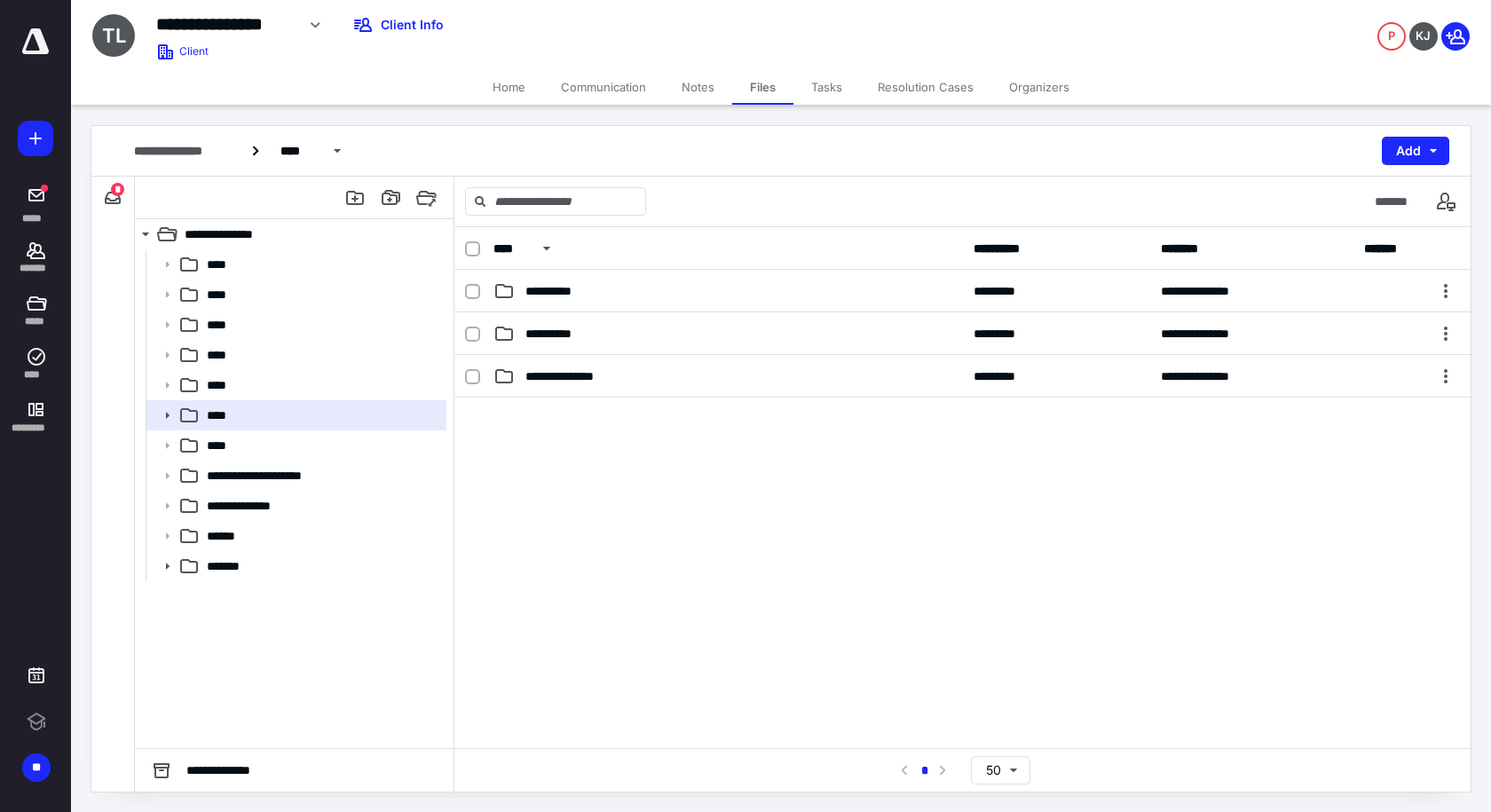 click on "Tasks" at bounding box center [826, 87] 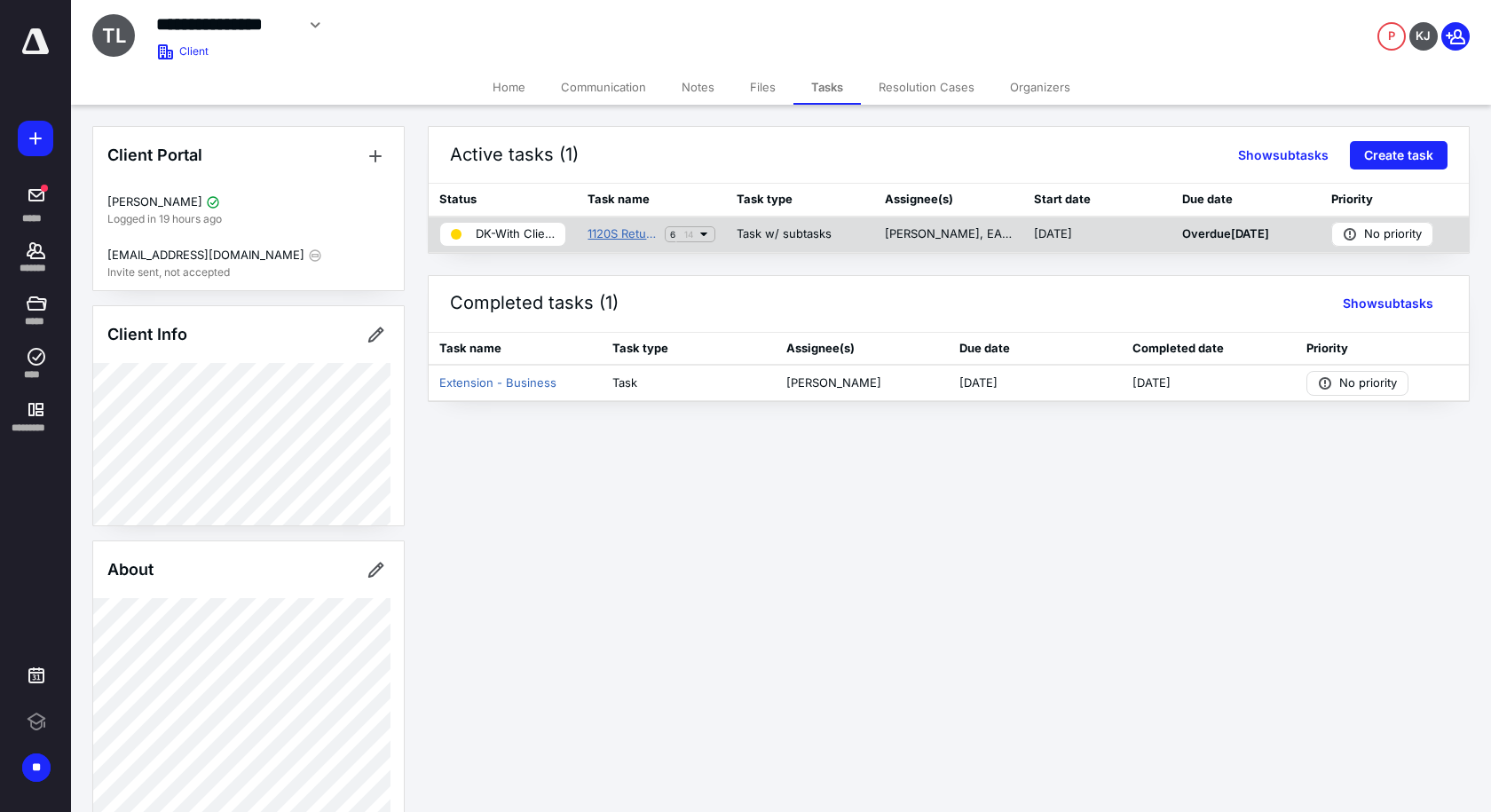click on "1120S Return (2024) (B) Trim Farms, LLC" at bounding box center [622, 234] 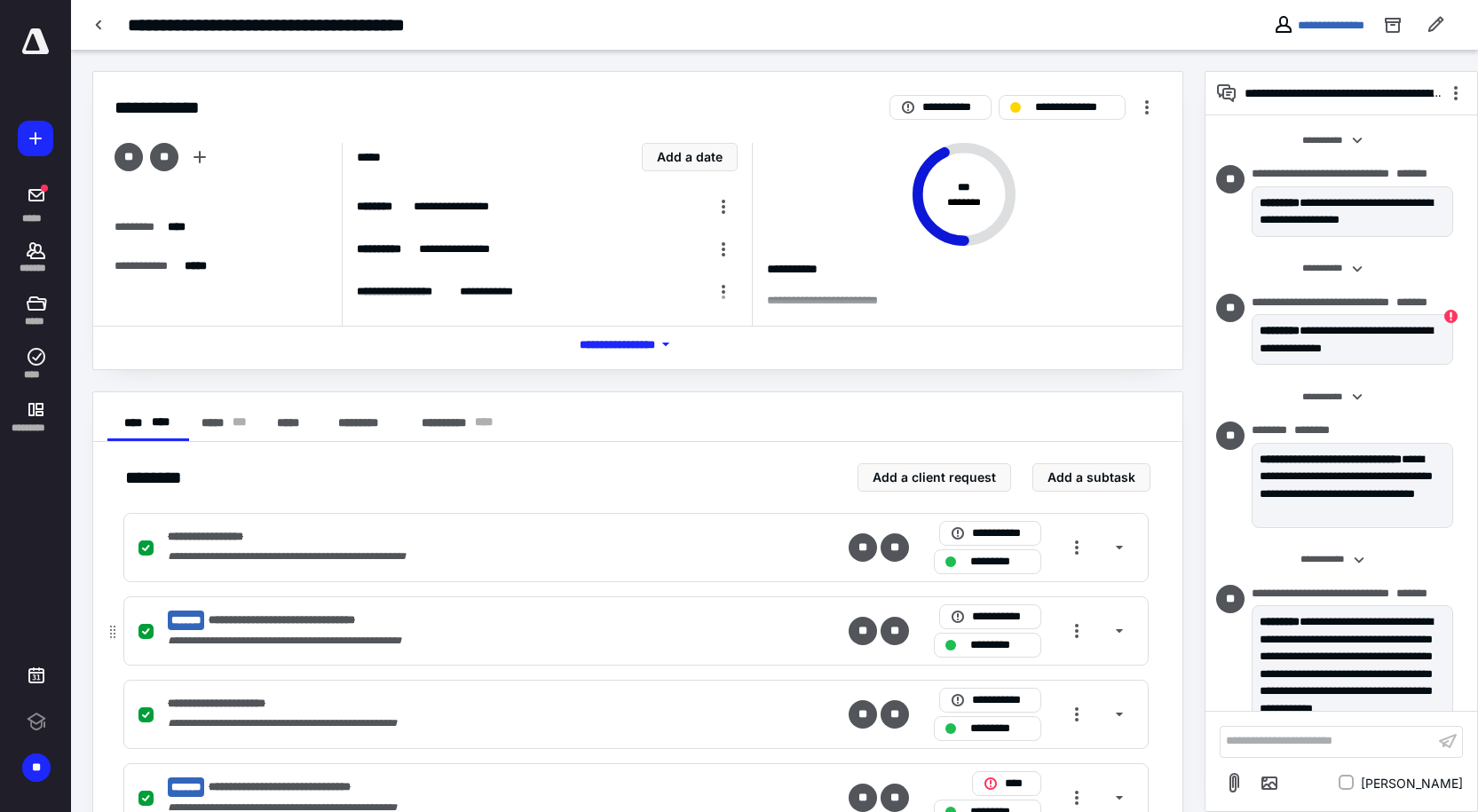 scroll, scrollTop: 85, scrollLeft: 0, axis: vertical 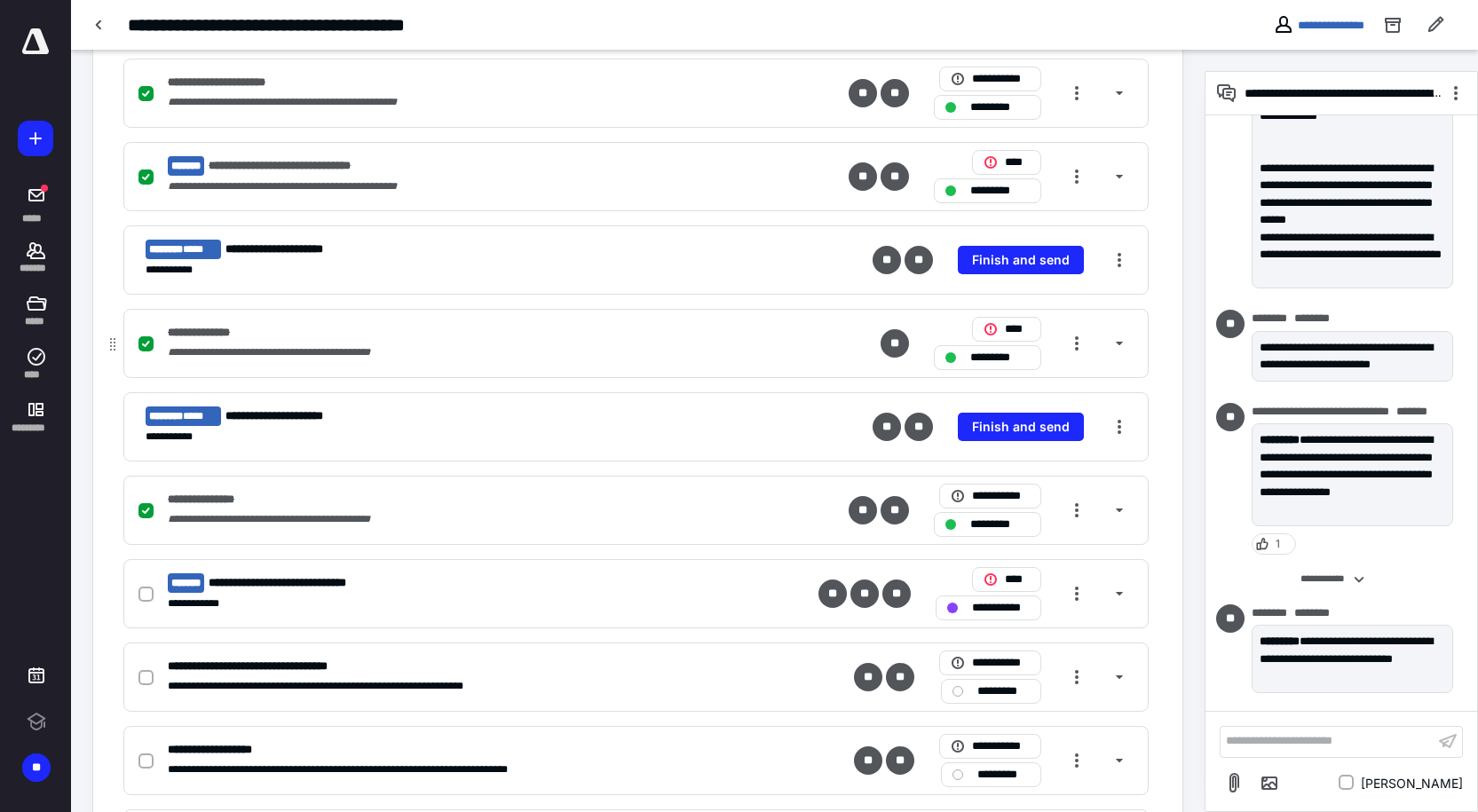 click on "**********" at bounding box center (294, 352) 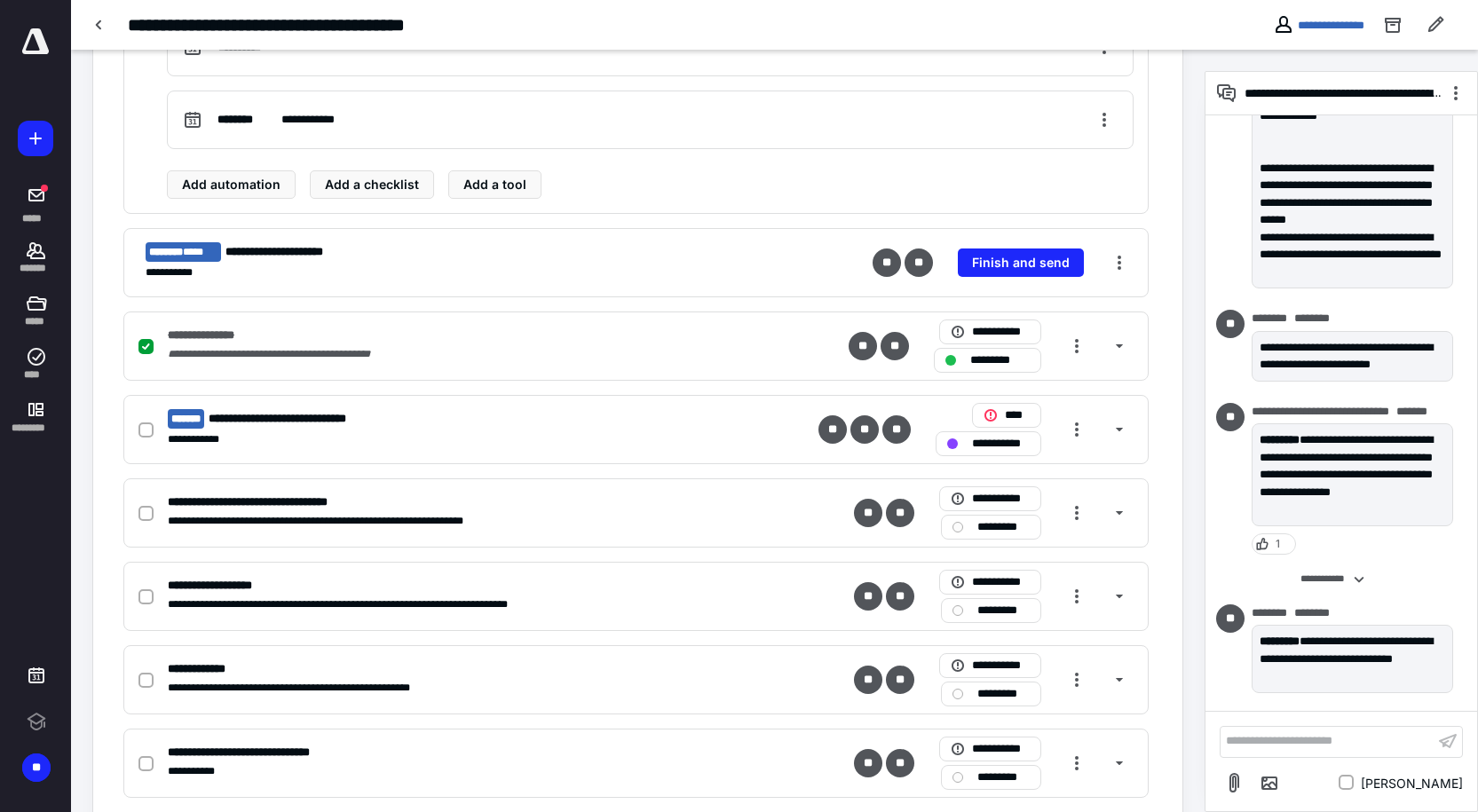 scroll, scrollTop: 1065, scrollLeft: 0, axis: vertical 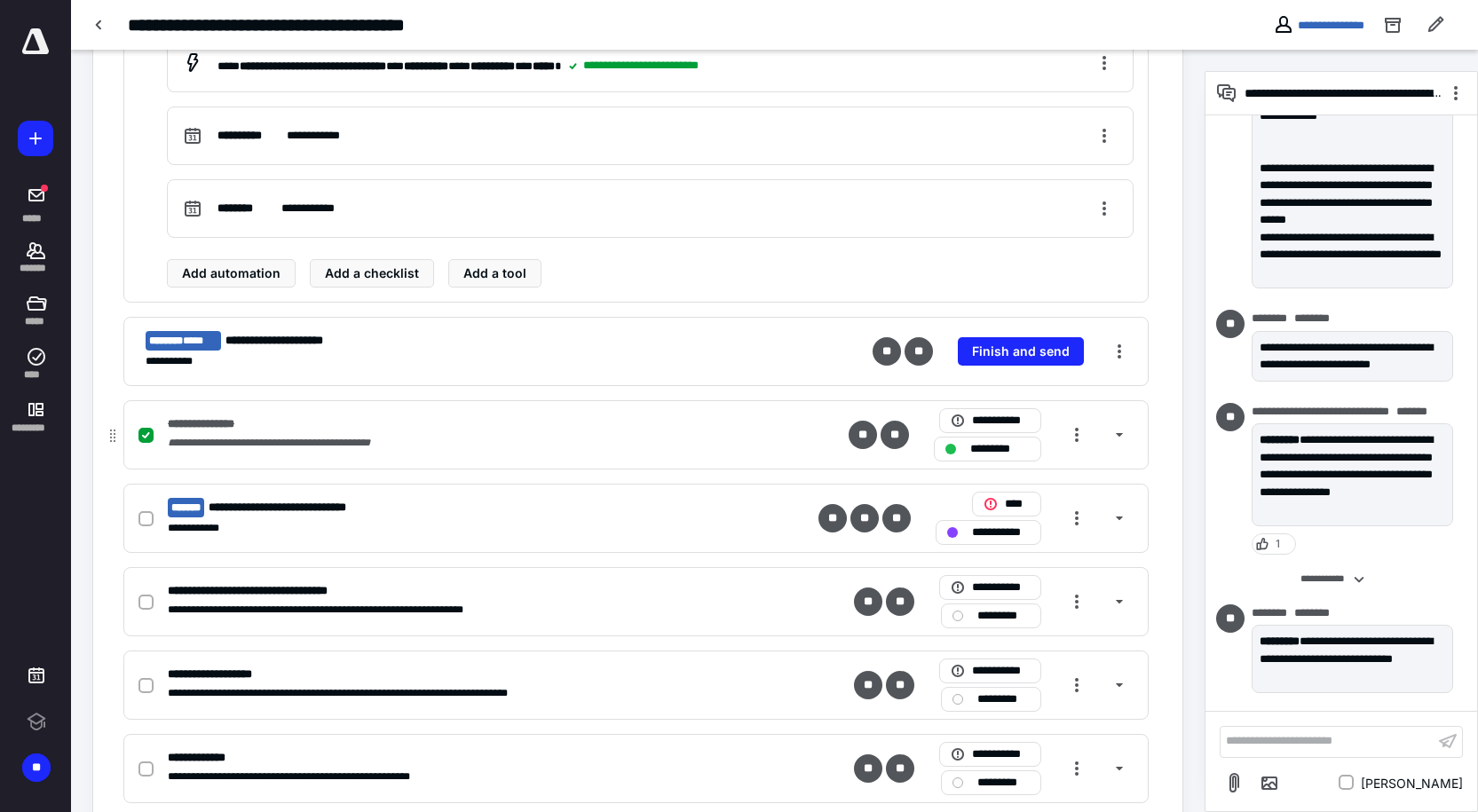 click on "**********" at bounding box center [292, 443] 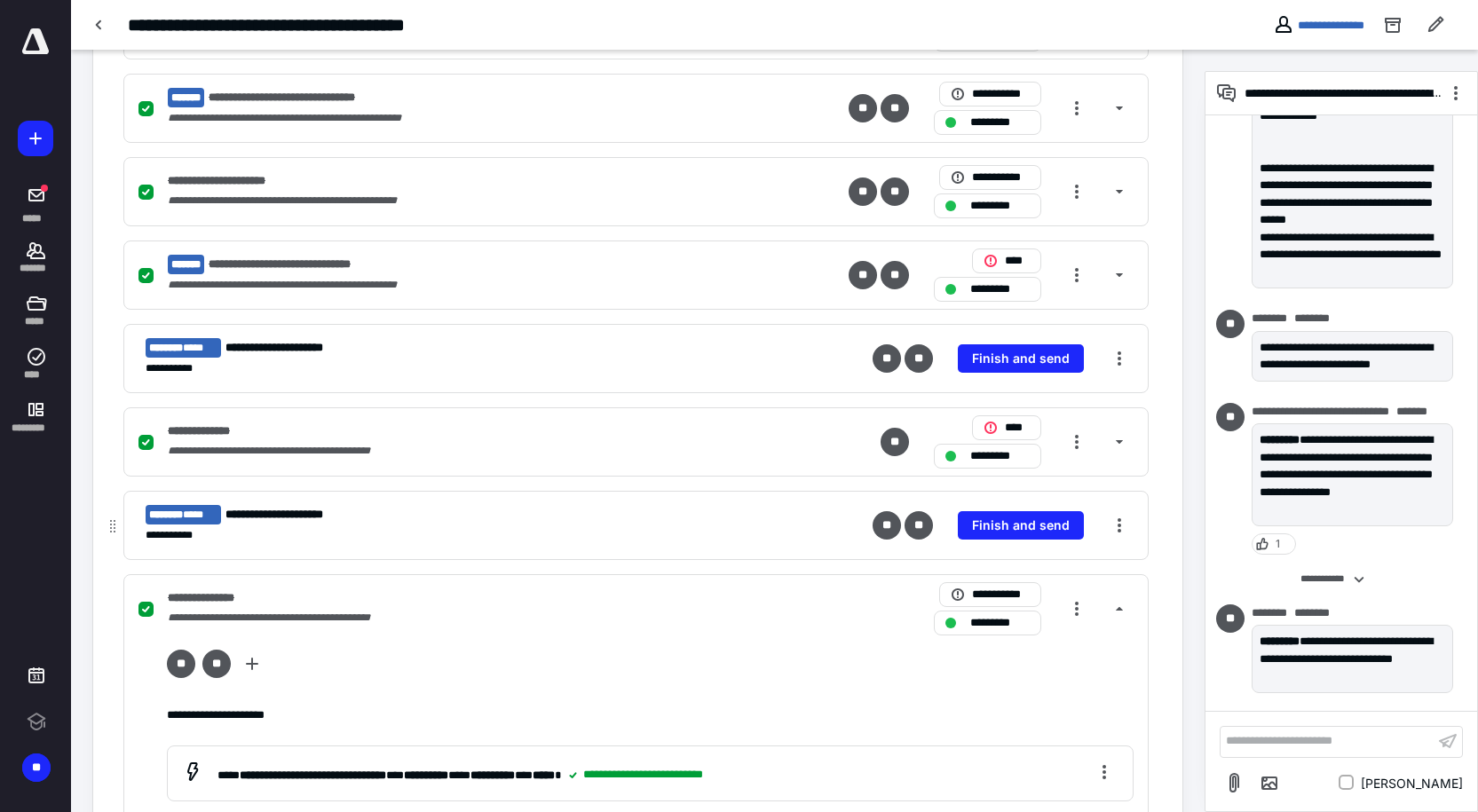 scroll, scrollTop: 484, scrollLeft: 0, axis: vertical 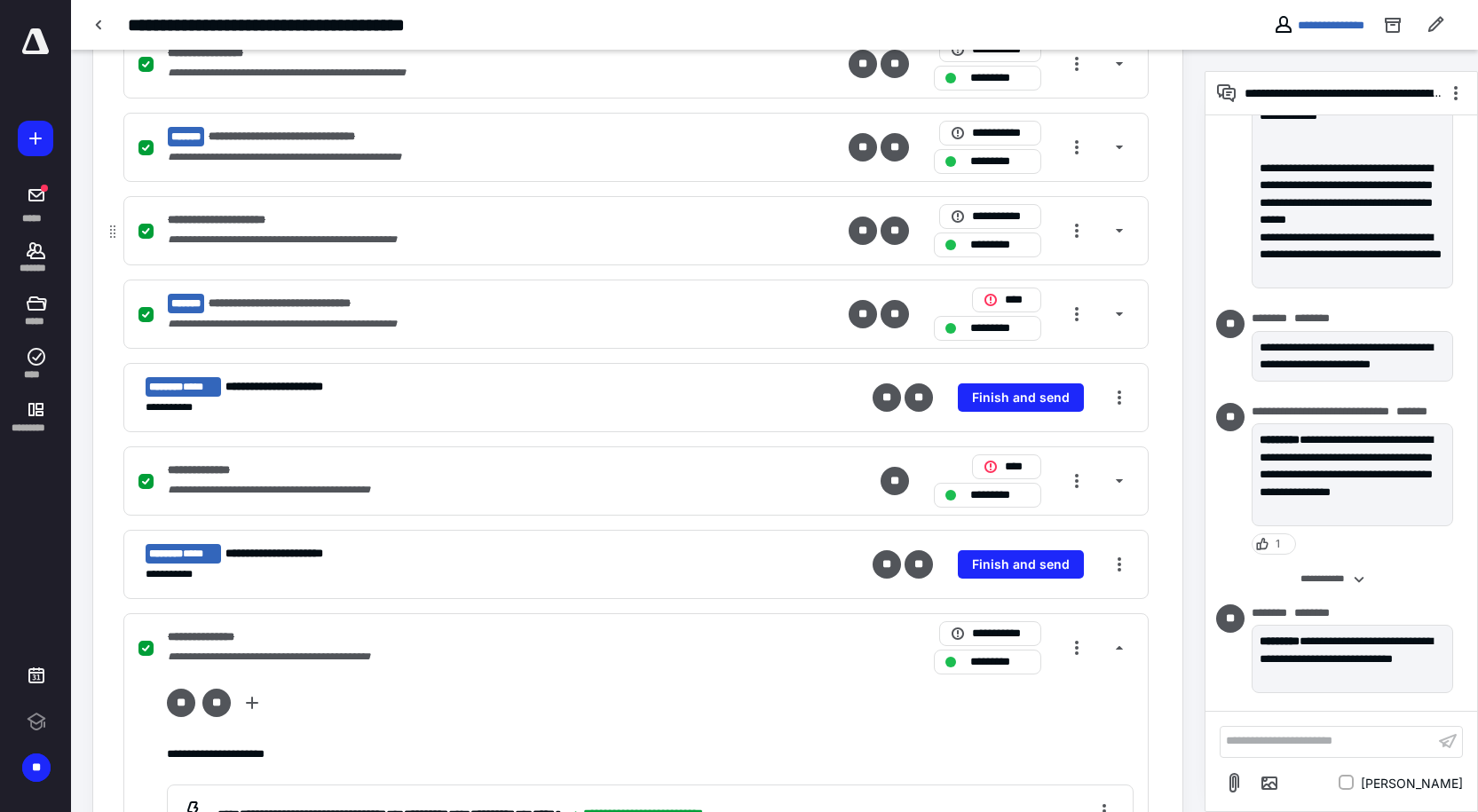 click on "**********" at bounding box center (231, 220) 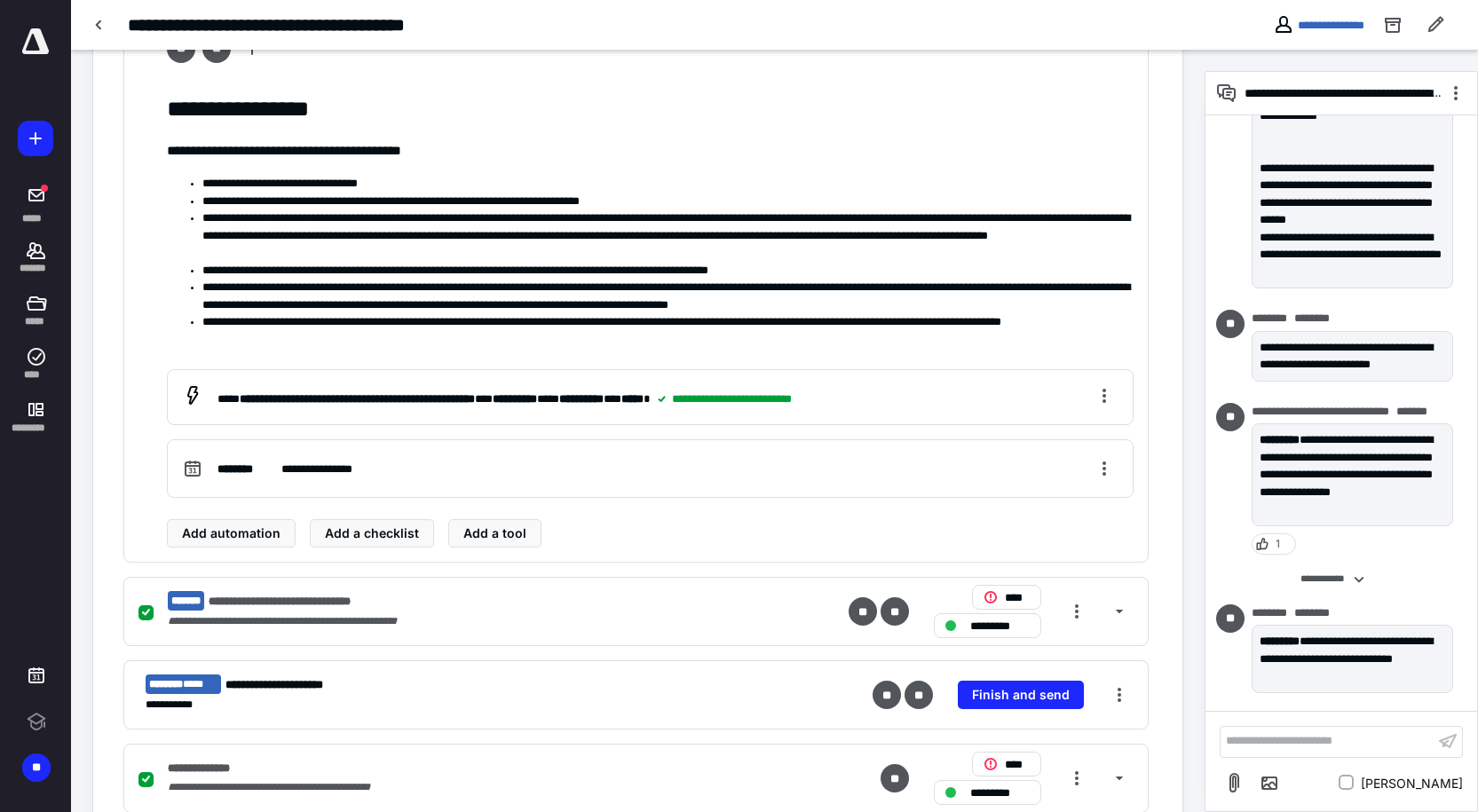 scroll, scrollTop: 750, scrollLeft: 0, axis: vertical 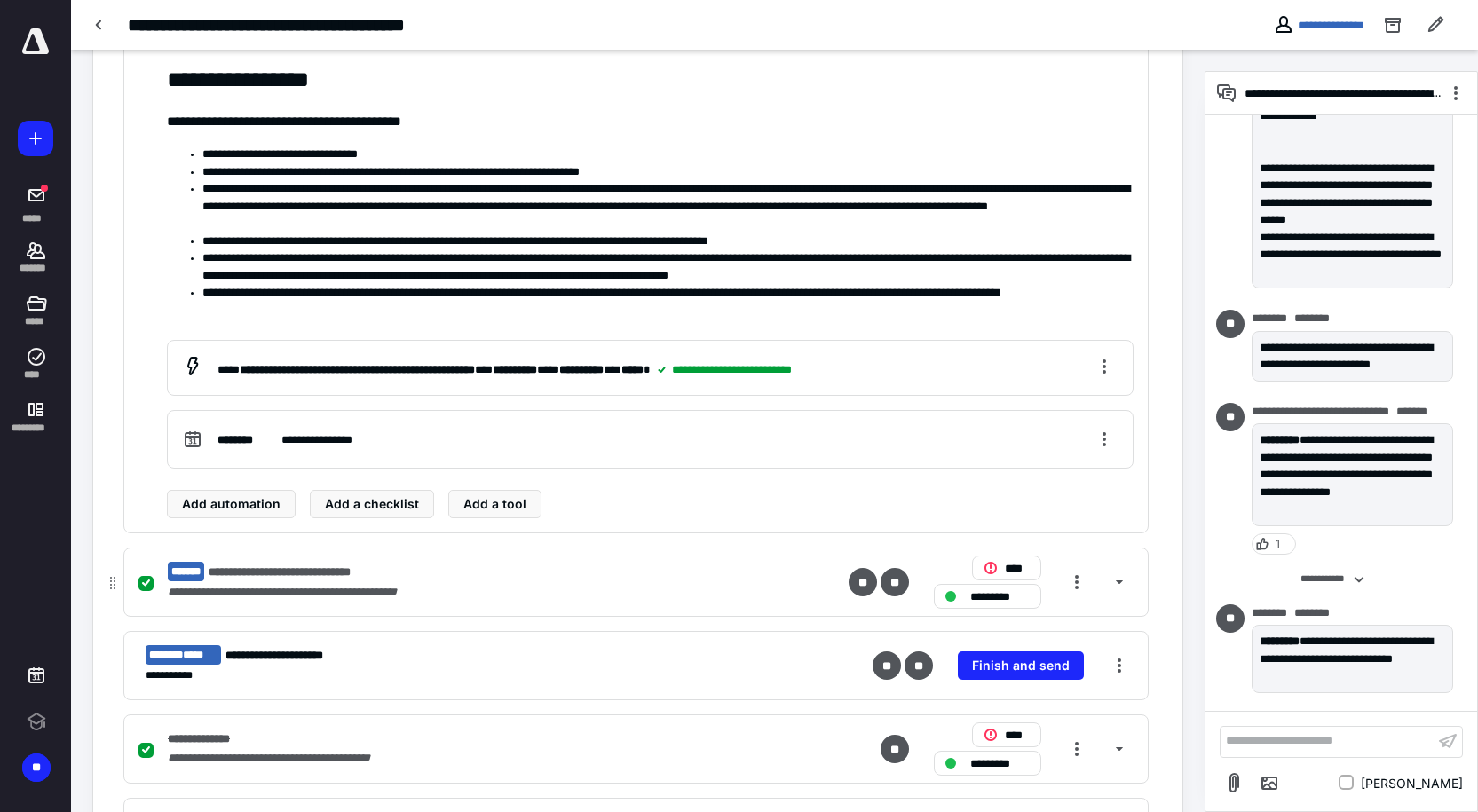 click on "**********" at bounding box center (403, 572) 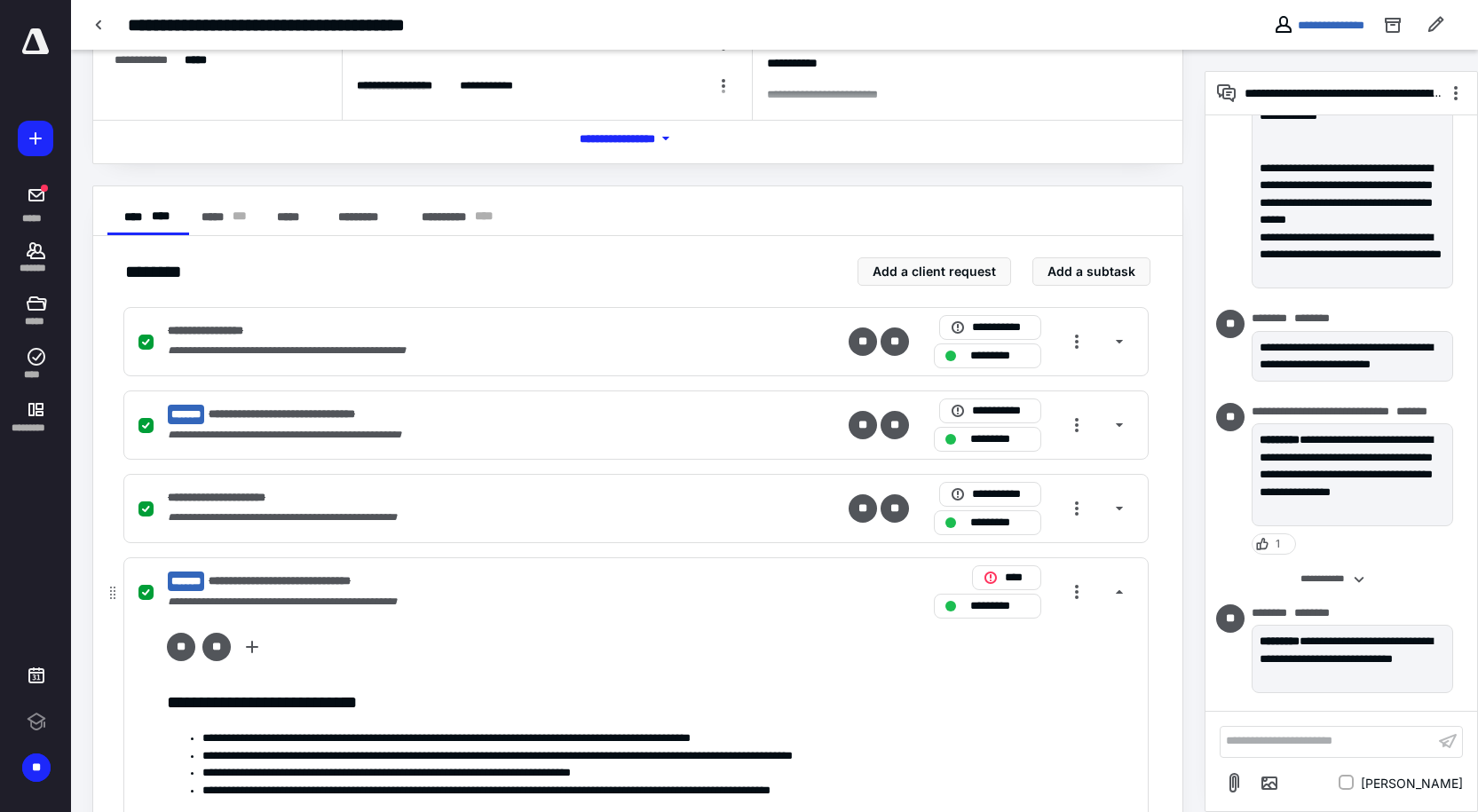 scroll, scrollTop: 217, scrollLeft: 0, axis: vertical 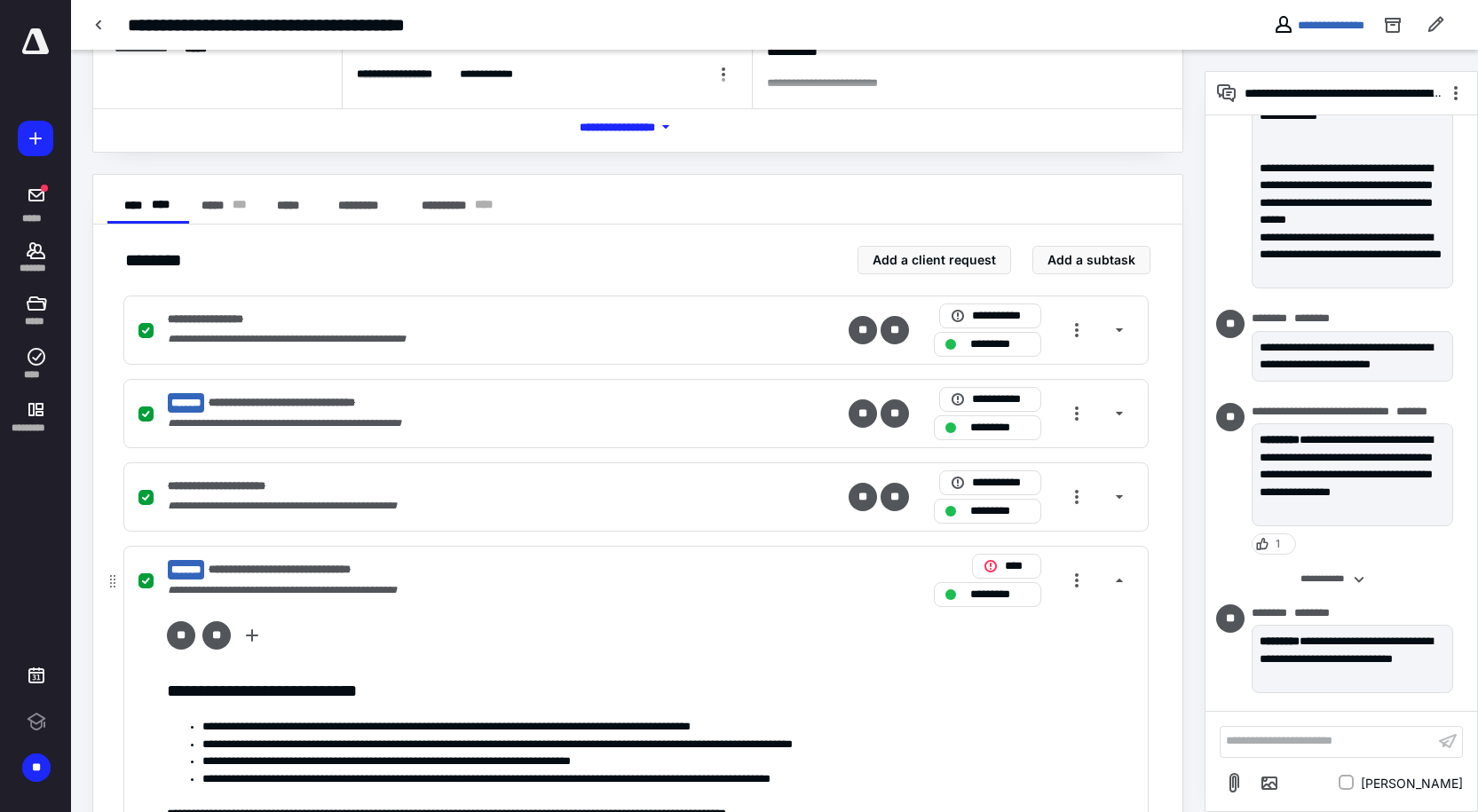 click on "**********" at bounding box center [403, 590] 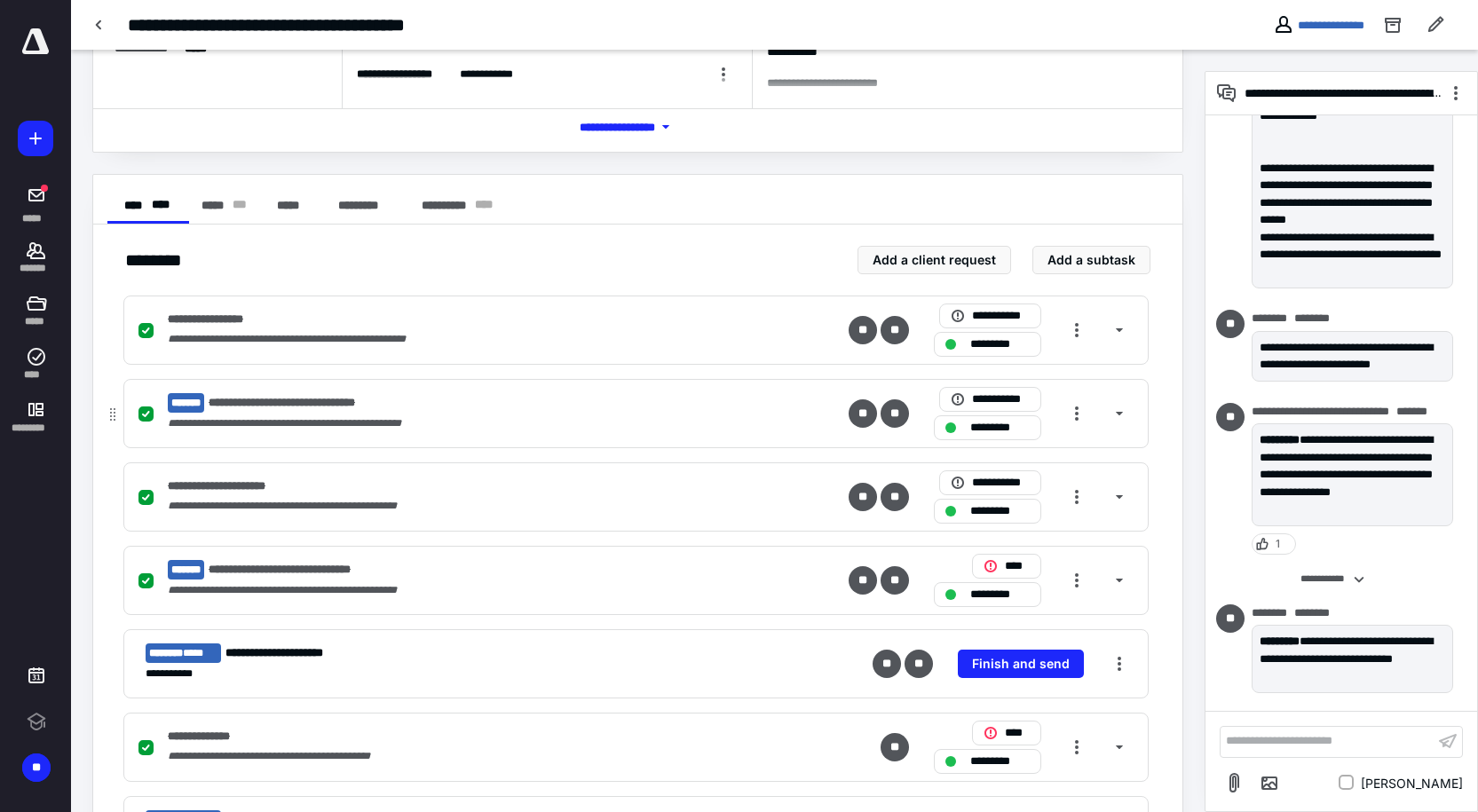 click on "**********" at bounding box center [403, 403] 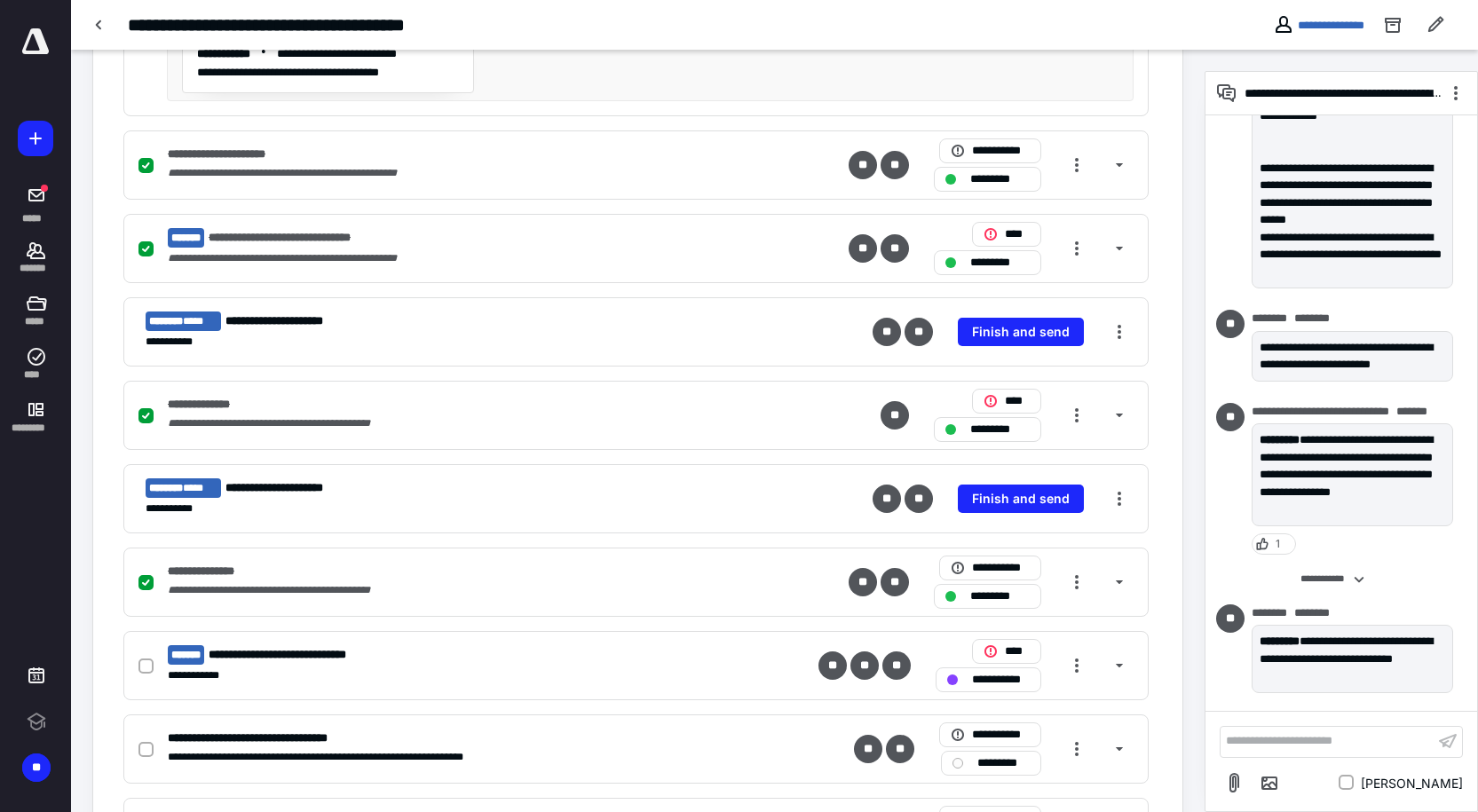 scroll, scrollTop: 1127, scrollLeft: 0, axis: vertical 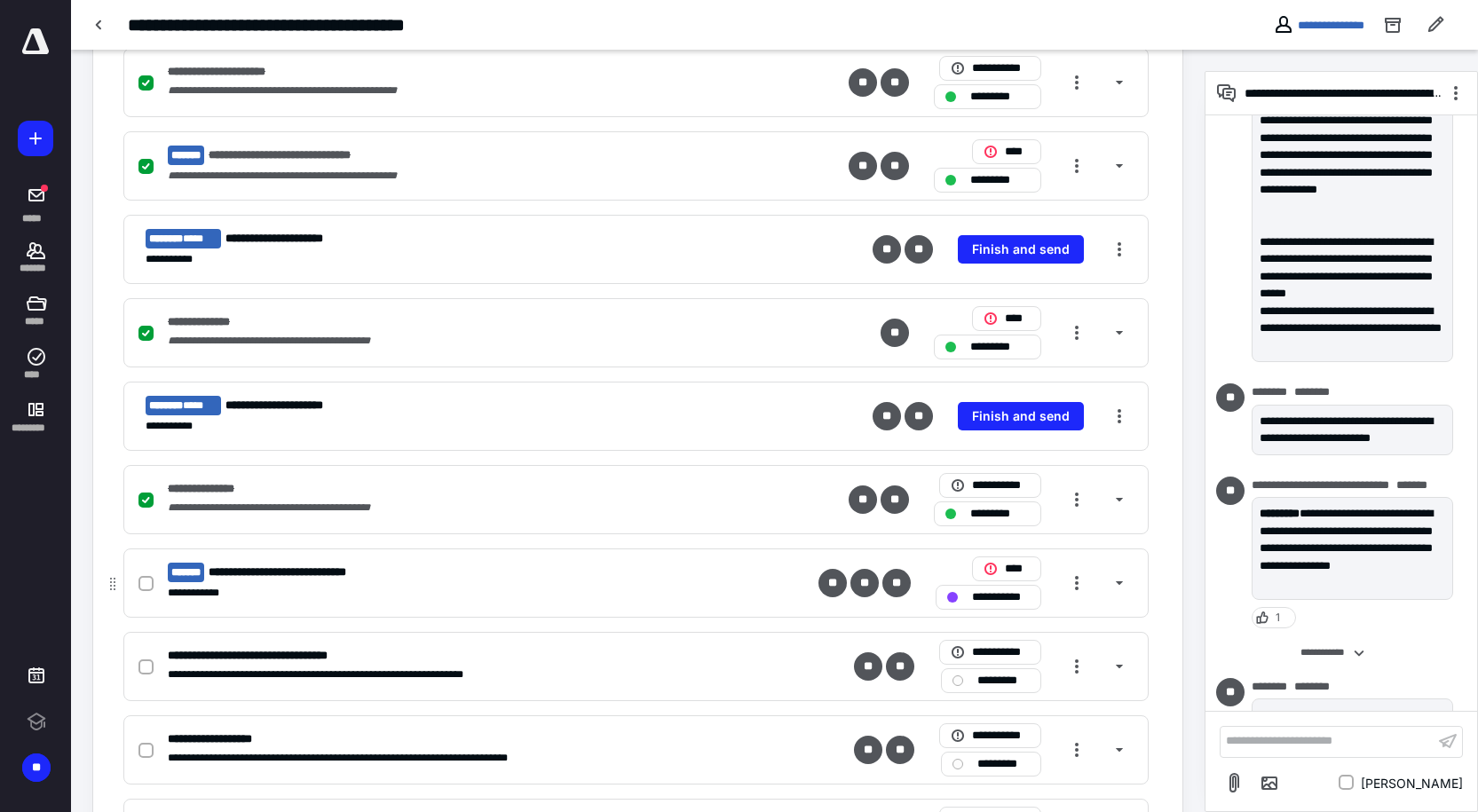 click on "**********" at bounding box center [636, 583] 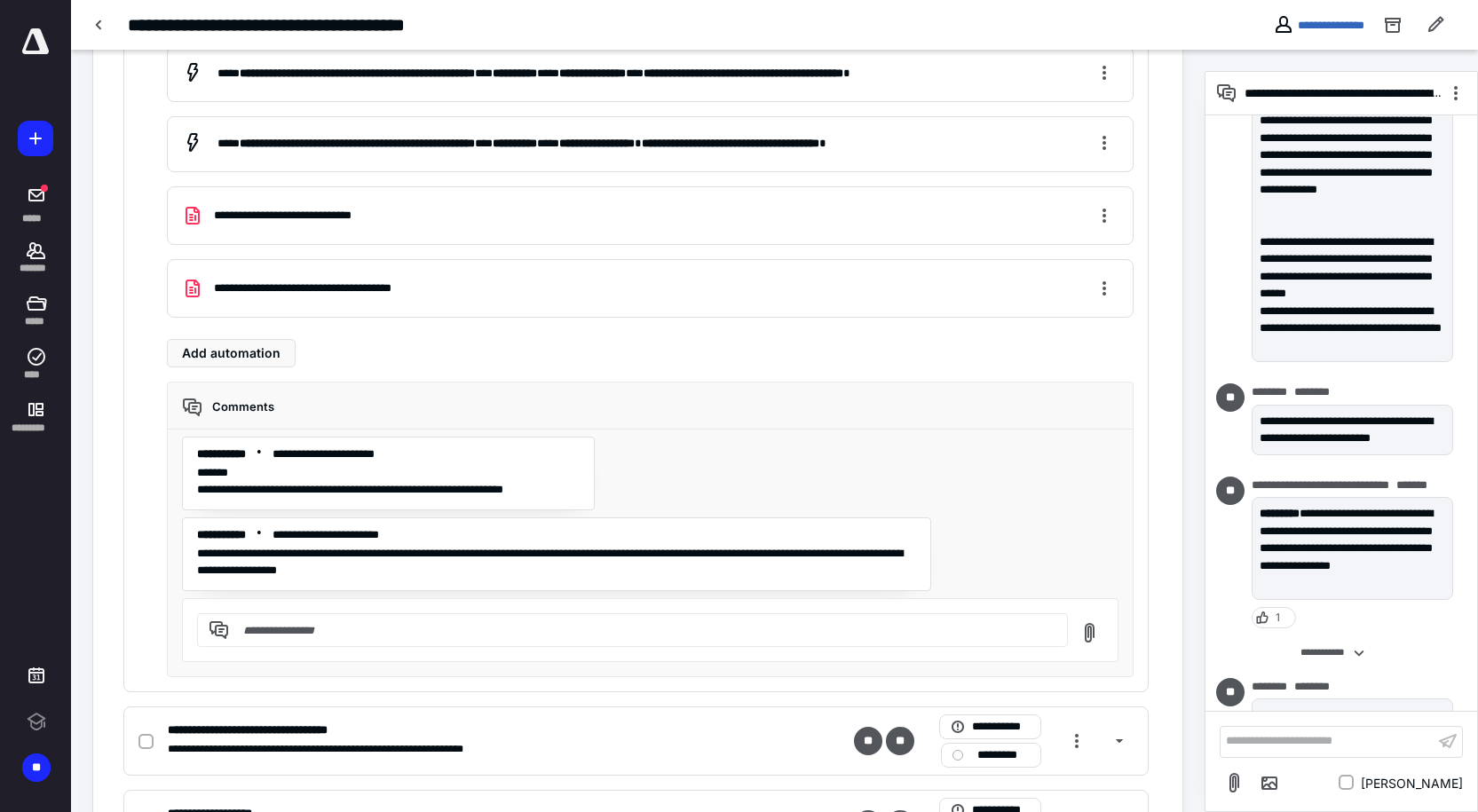 scroll, scrollTop: 1659, scrollLeft: 0, axis: vertical 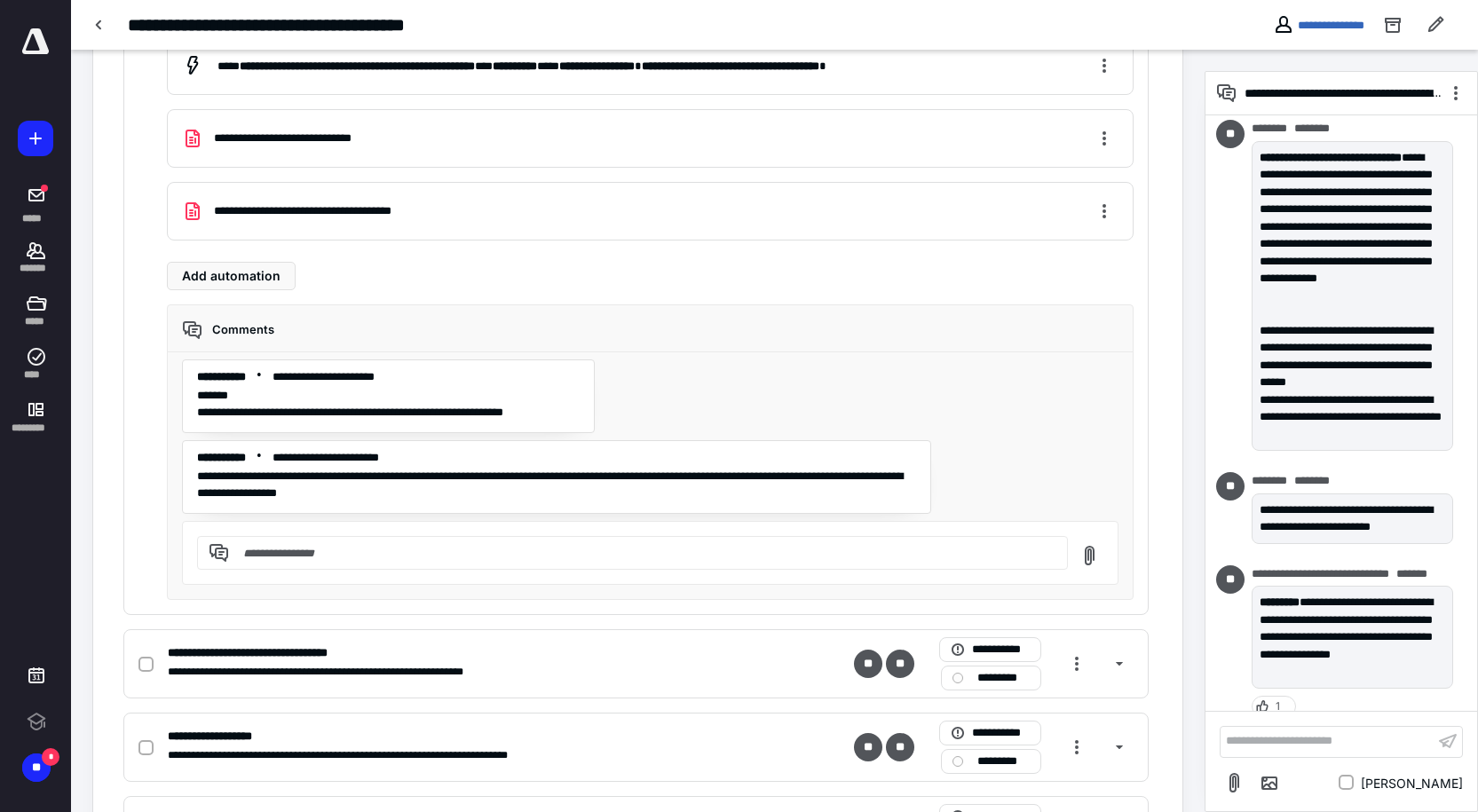 click on "**********" at bounding box center (336, 211) 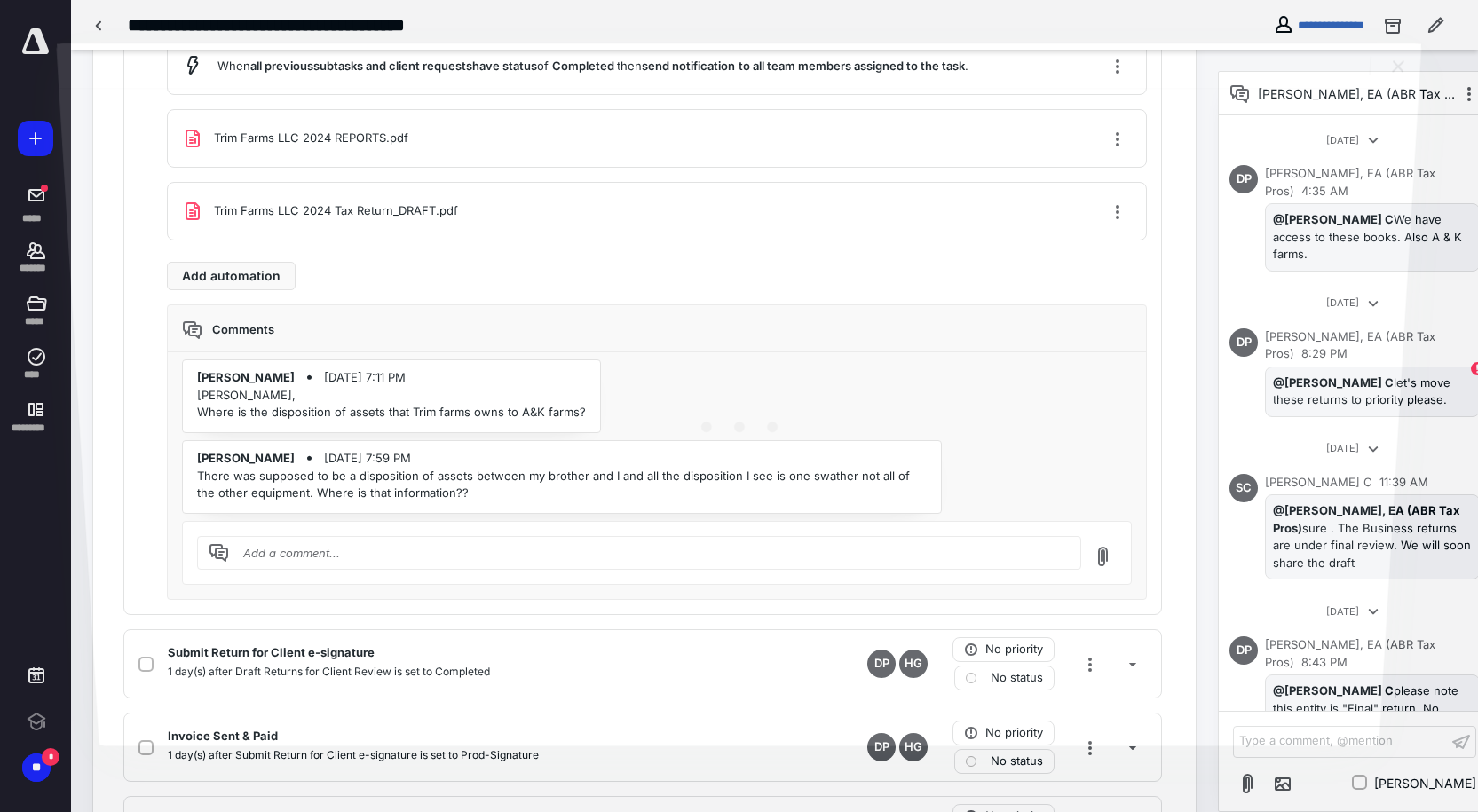 click at bounding box center (739, 416) 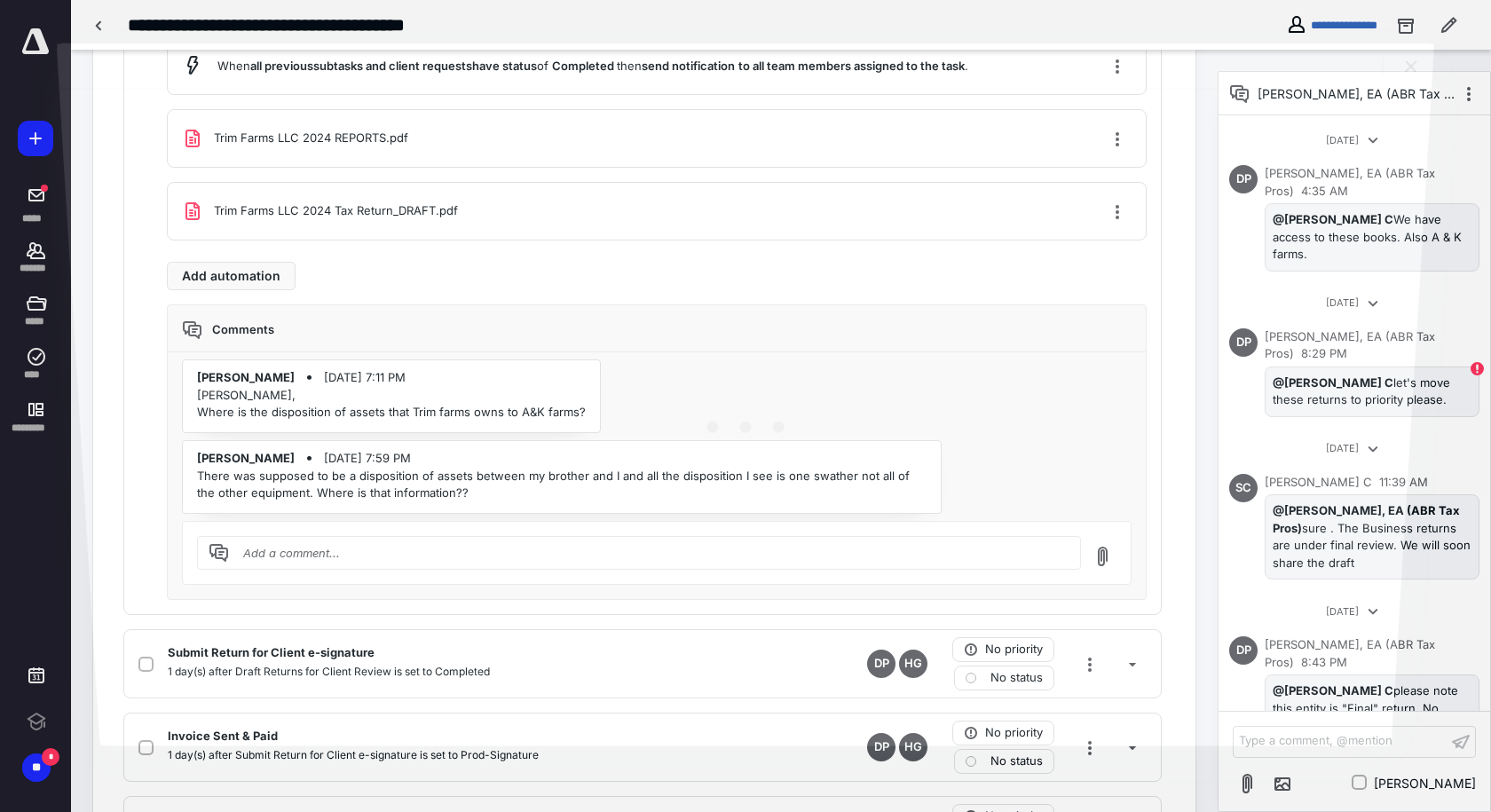 scroll, scrollTop: 1984, scrollLeft: 0, axis: vertical 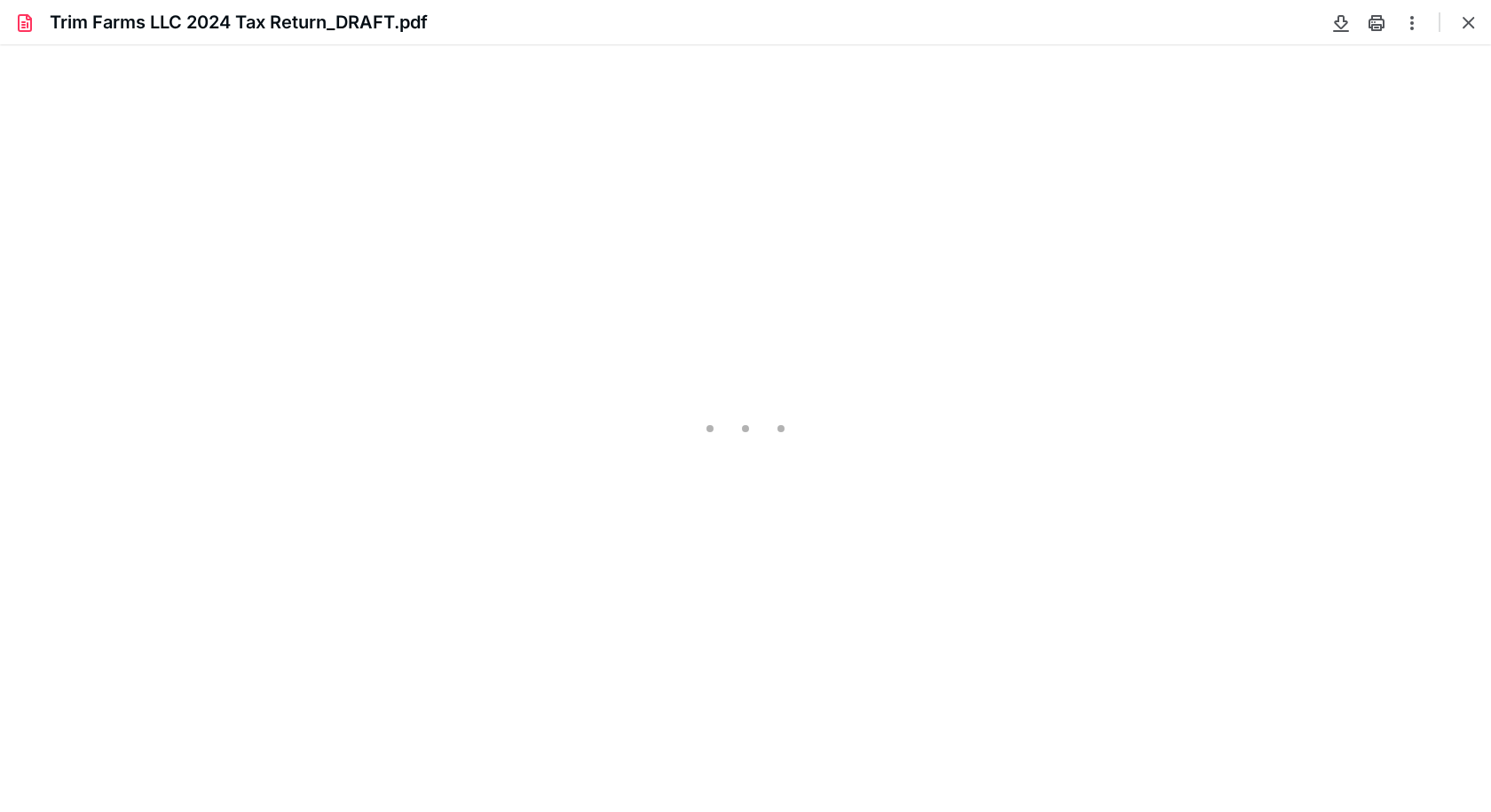 type on "99" 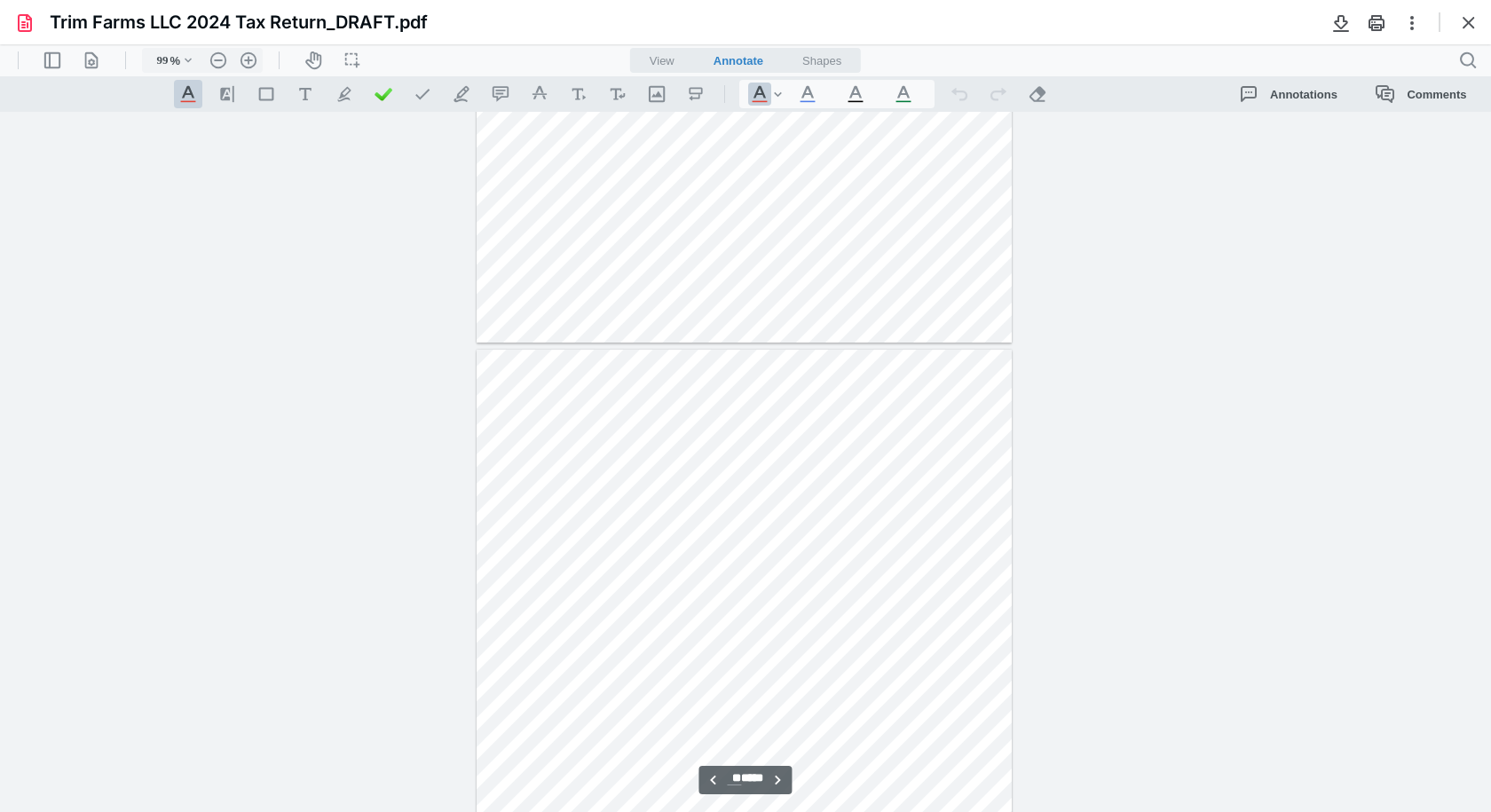 scroll, scrollTop: 6815, scrollLeft: 0, axis: vertical 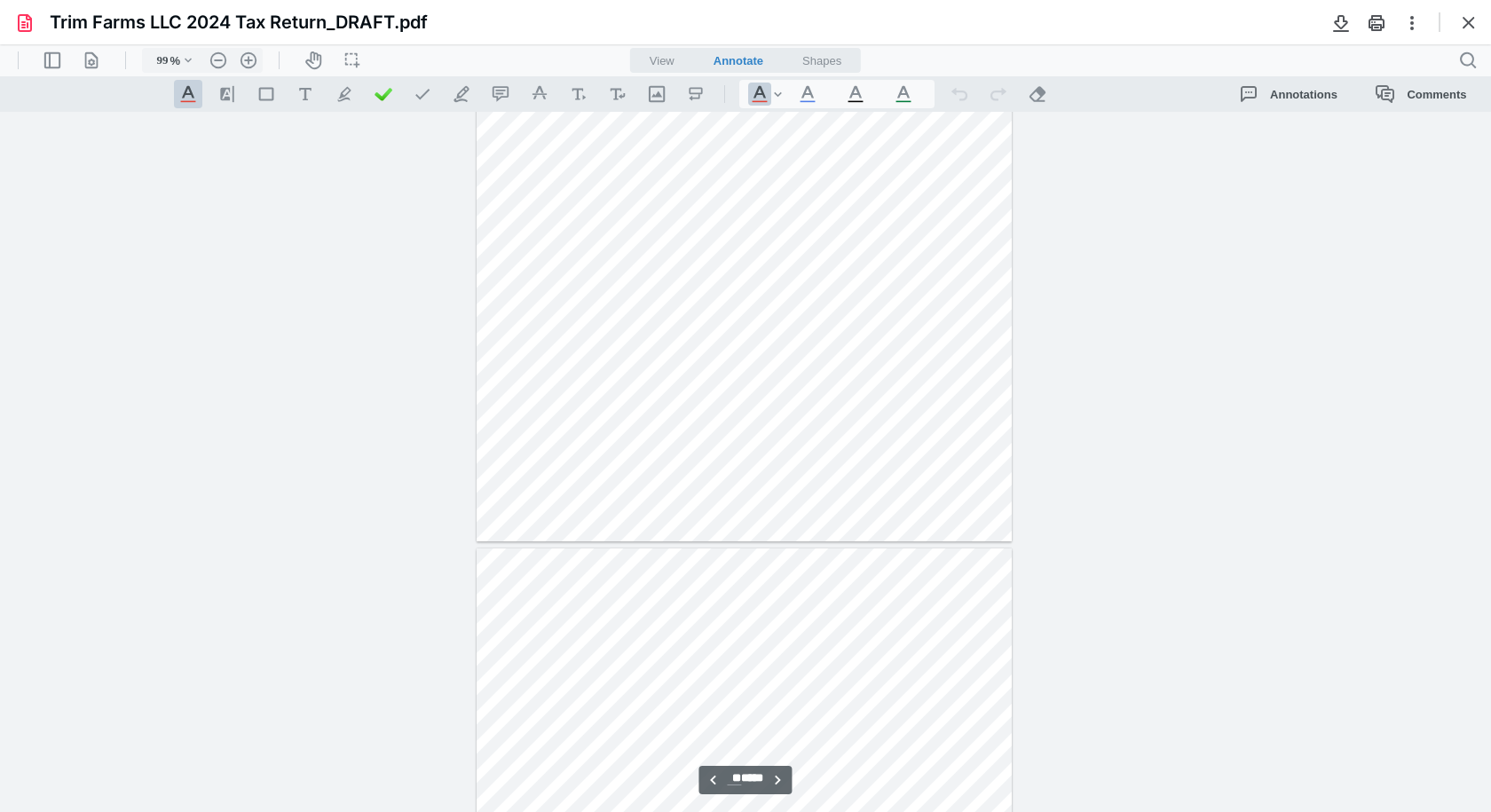 type on "**" 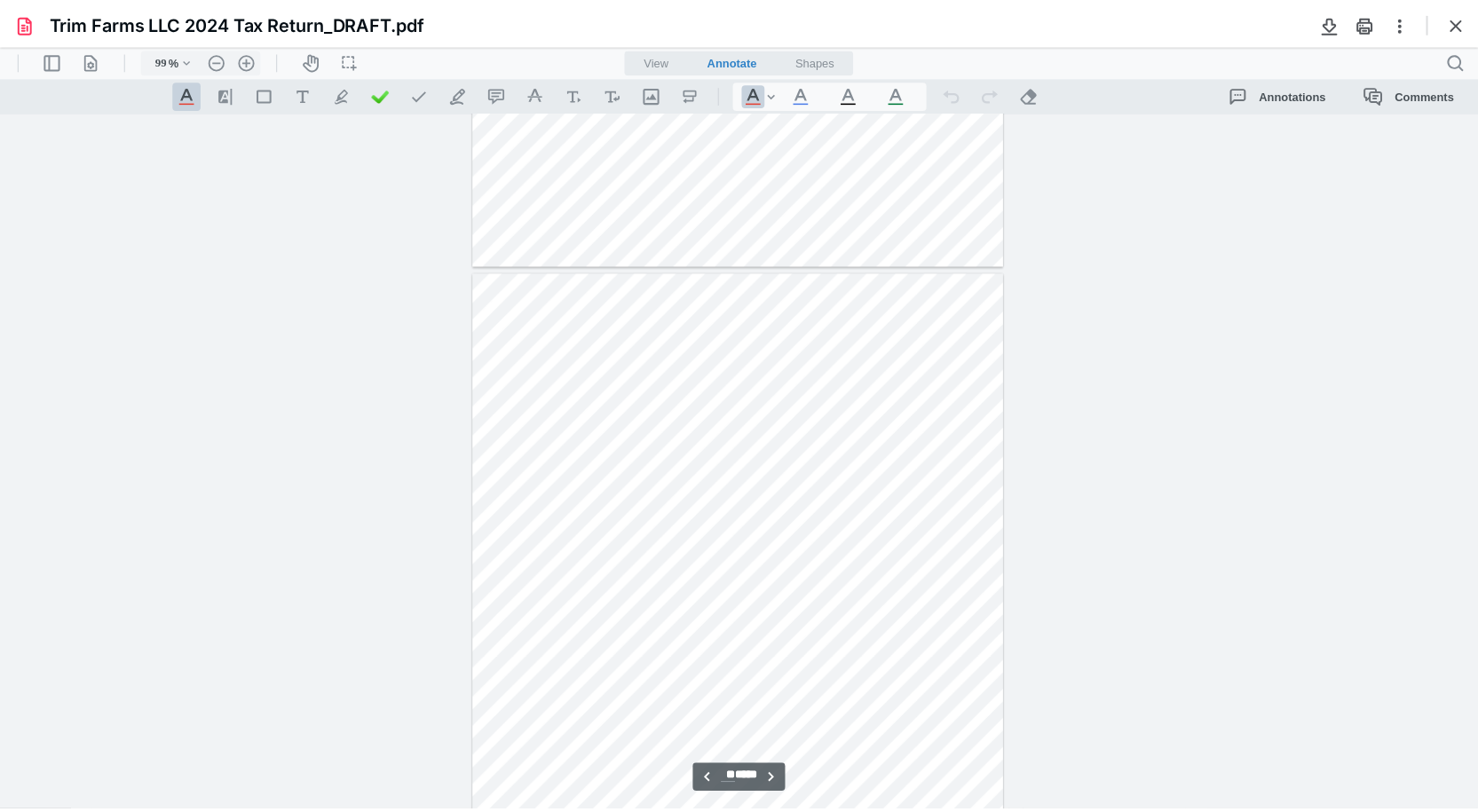 scroll, scrollTop: 8413, scrollLeft: 0, axis: vertical 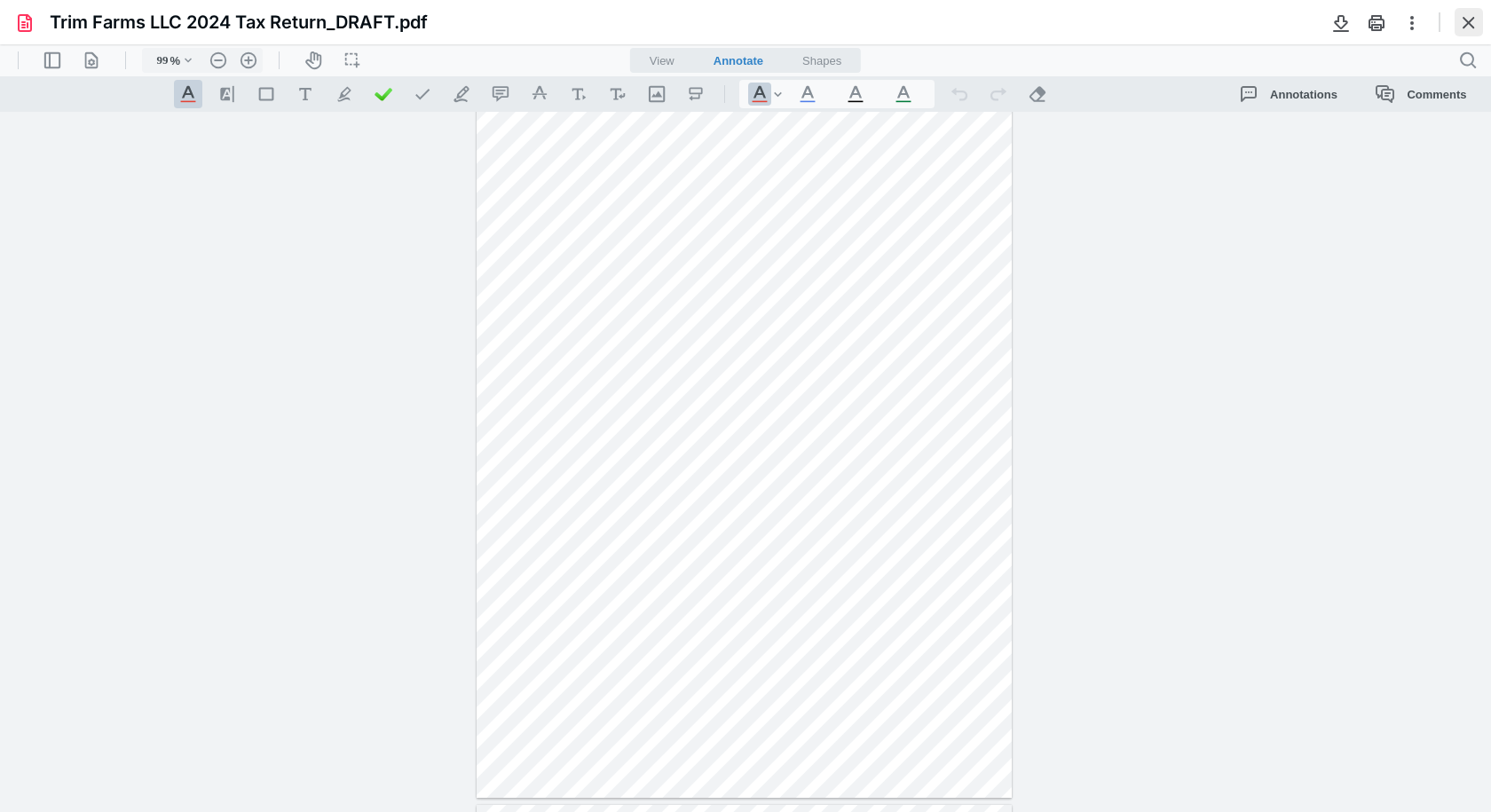 click at bounding box center [1469, 22] 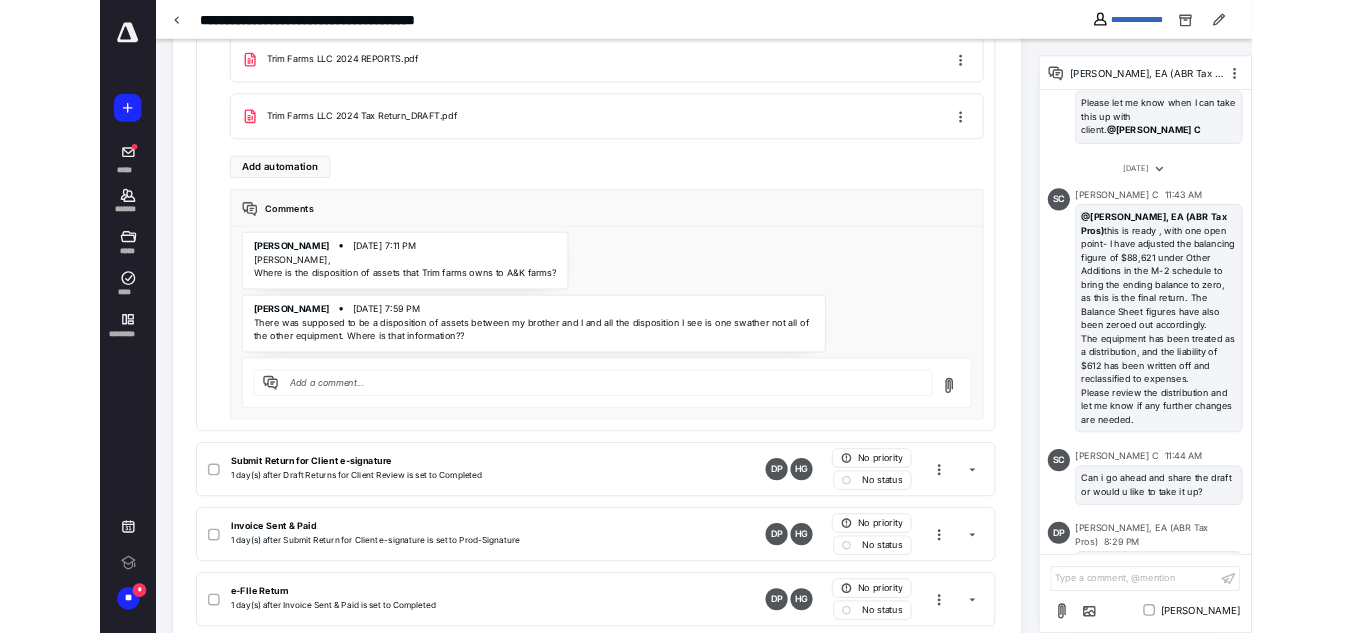 scroll, scrollTop: 1970, scrollLeft: 0, axis: vertical 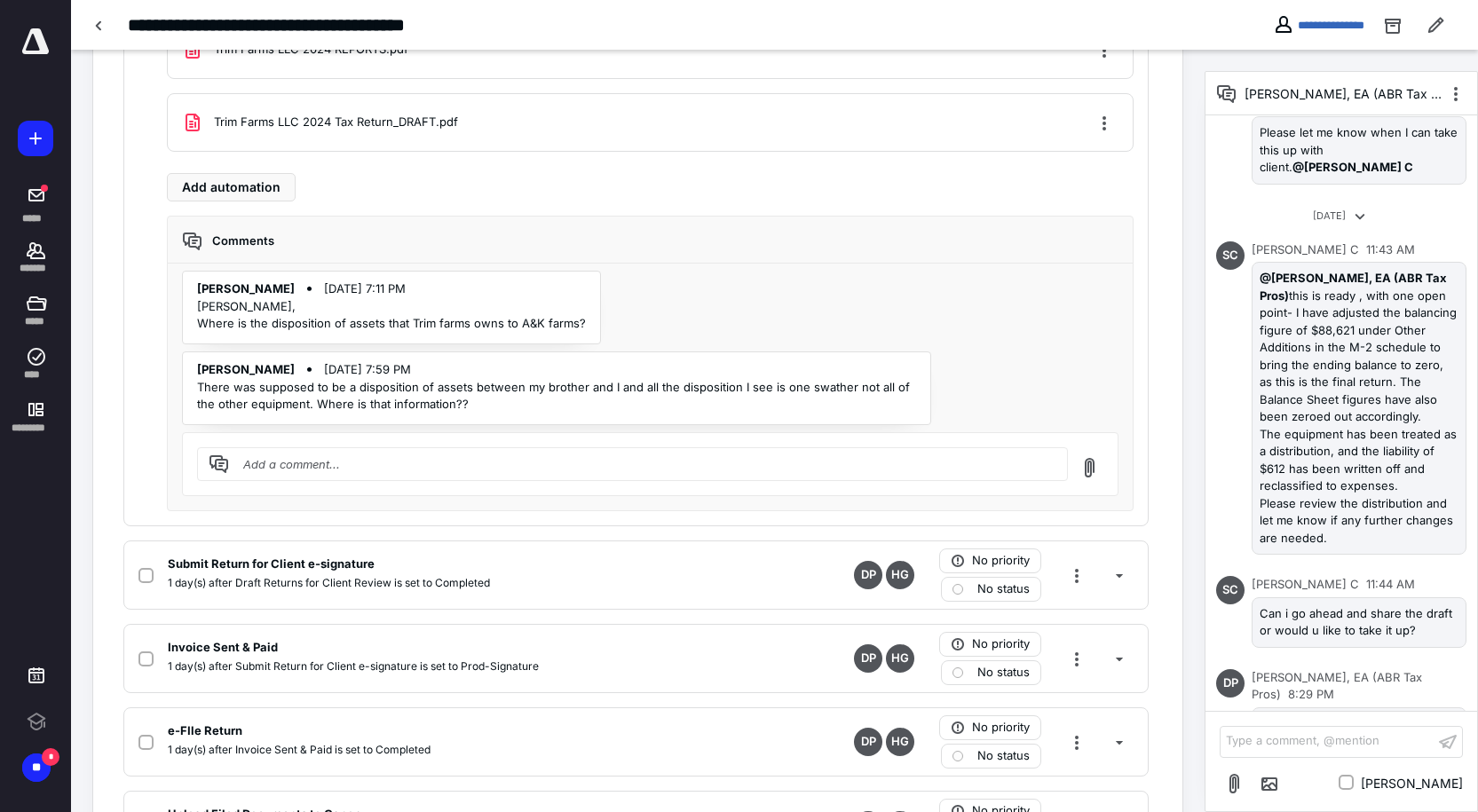 click on "[PERSON_NAME] [DATE] 7:11 PM [PERSON_NAME],
Where is the disposition of assets that Trim farms owns to A&K farms? [PERSON_NAME] [DATE] 7:59 PM There was supposed to be a disposition of assets between my brother and I and all the disposition I see is one swather not all of the other equipment. Where is that information??" at bounding box center [650, 348] 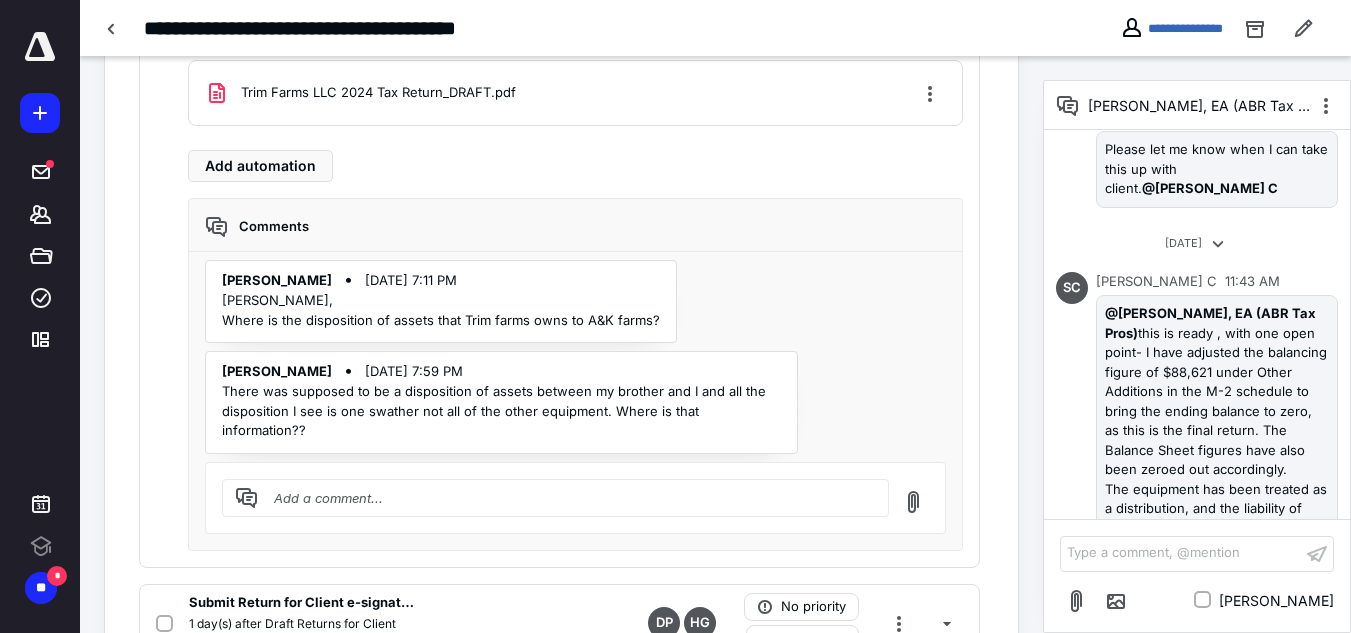 scroll, scrollTop: 2170, scrollLeft: 0, axis: vertical 